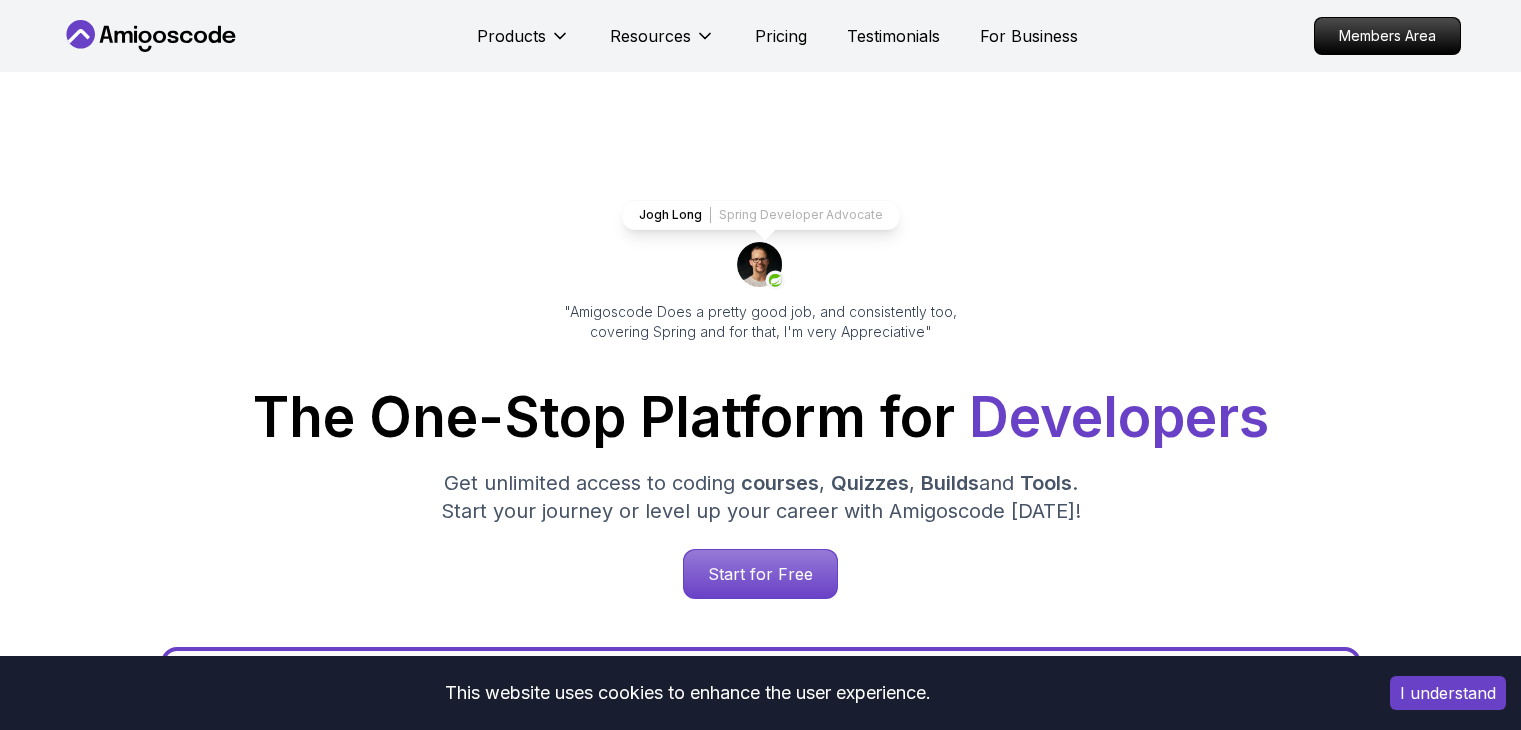 scroll, scrollTop: 0, scrollLeft: 0, axis: both 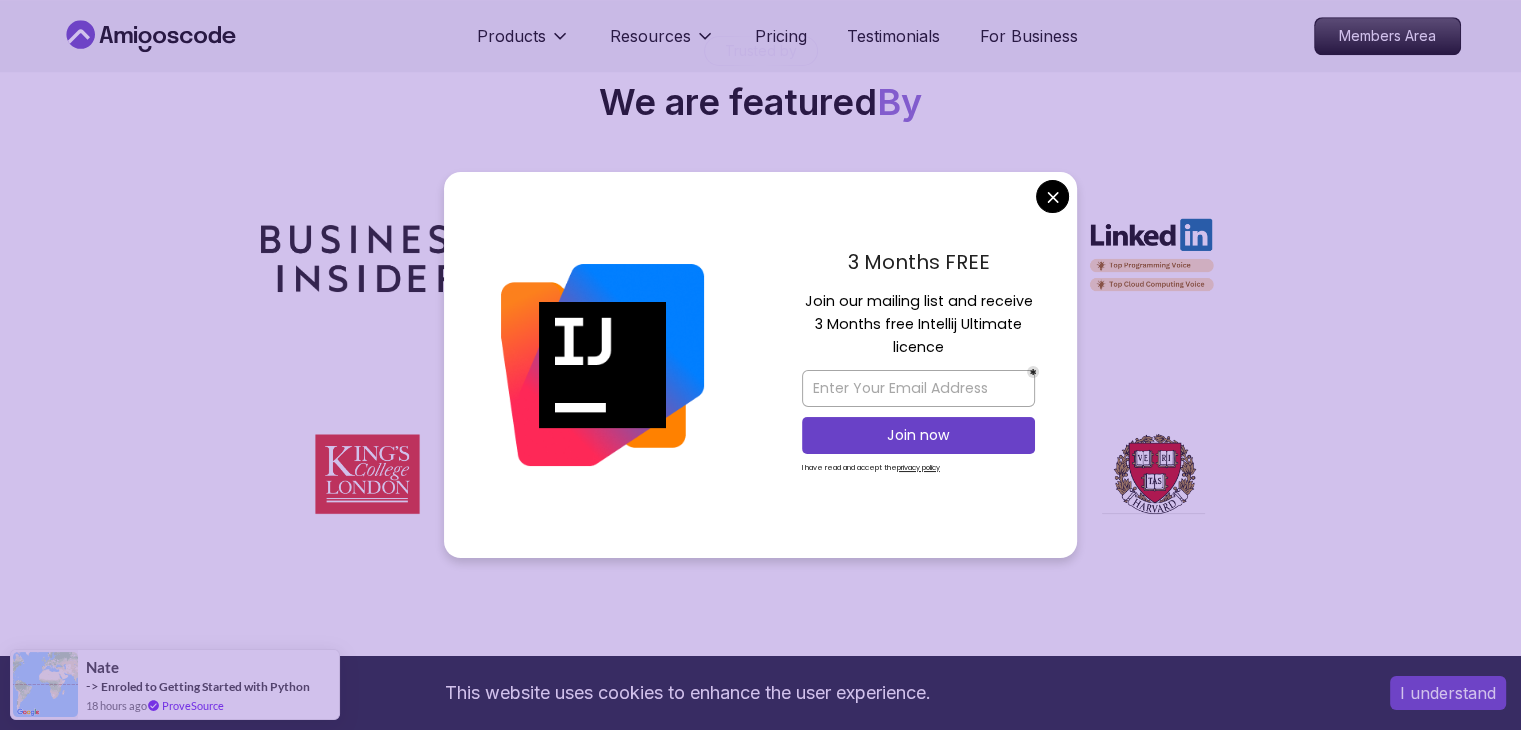 click on "3 Months FREE Join our mailing list and receive 3 Months free Intellij Ultimate licence Join now I have read and accept the  privacy policy" at bounding box center [918, 365] 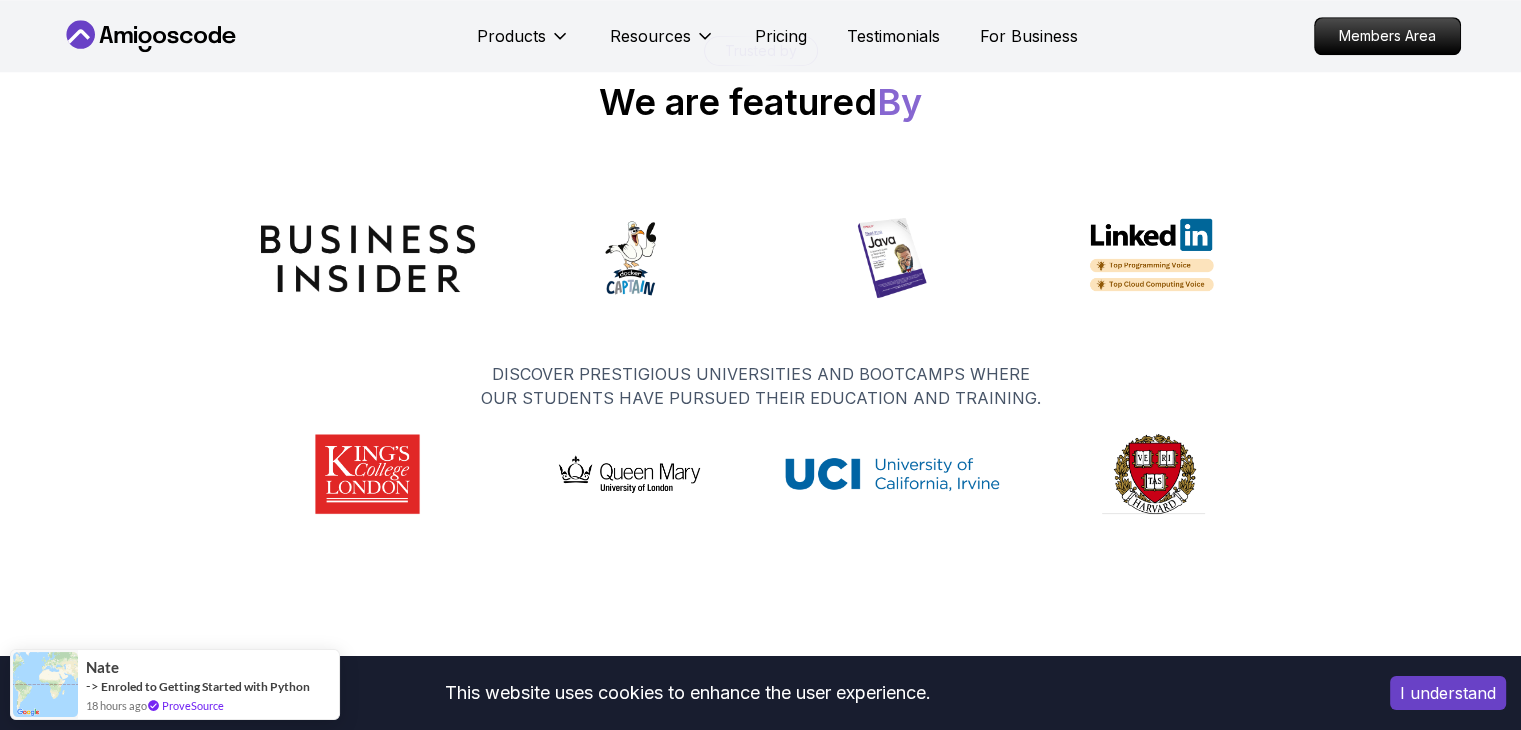 click on "This website uses cookies to enhance the user experience. I understand Products Resources Pricing Testimonials For Business Members Area Products Resources Pricing Testimonials For Business Members Area Jogh Long Spring Developer Advocate "Amigoscode Does a pretty good job, and consistently too, covering Spring and for that, I'm very Appreciative" The One-Stop Platform for   Developers Get unlimited access to coding   courses ,   Quizzes ,   Builds  and   Tools . Start your journey or level up your career with Amigoscode [DATE]! Start for Free [URL][DOMAIN_NAME] OUR AMIGO STUDENTS WORK IN TOP COMPANIES Courses Builds Discover Amigoscode's Latest   Premium Courses! Get unlimited access to coding   courses ,   Quizzes ,   Builds  and   Tools . Start your journey or level up your career with Amigoscode [DATE]! Browse all  courses Advanced Spring Boot Pro Dive deep into Spring Boot with our advanced course, designed to take your skills from intermediate to expert level. NEW Spring Boot for Beginners" at bounding box center [760, -3540] 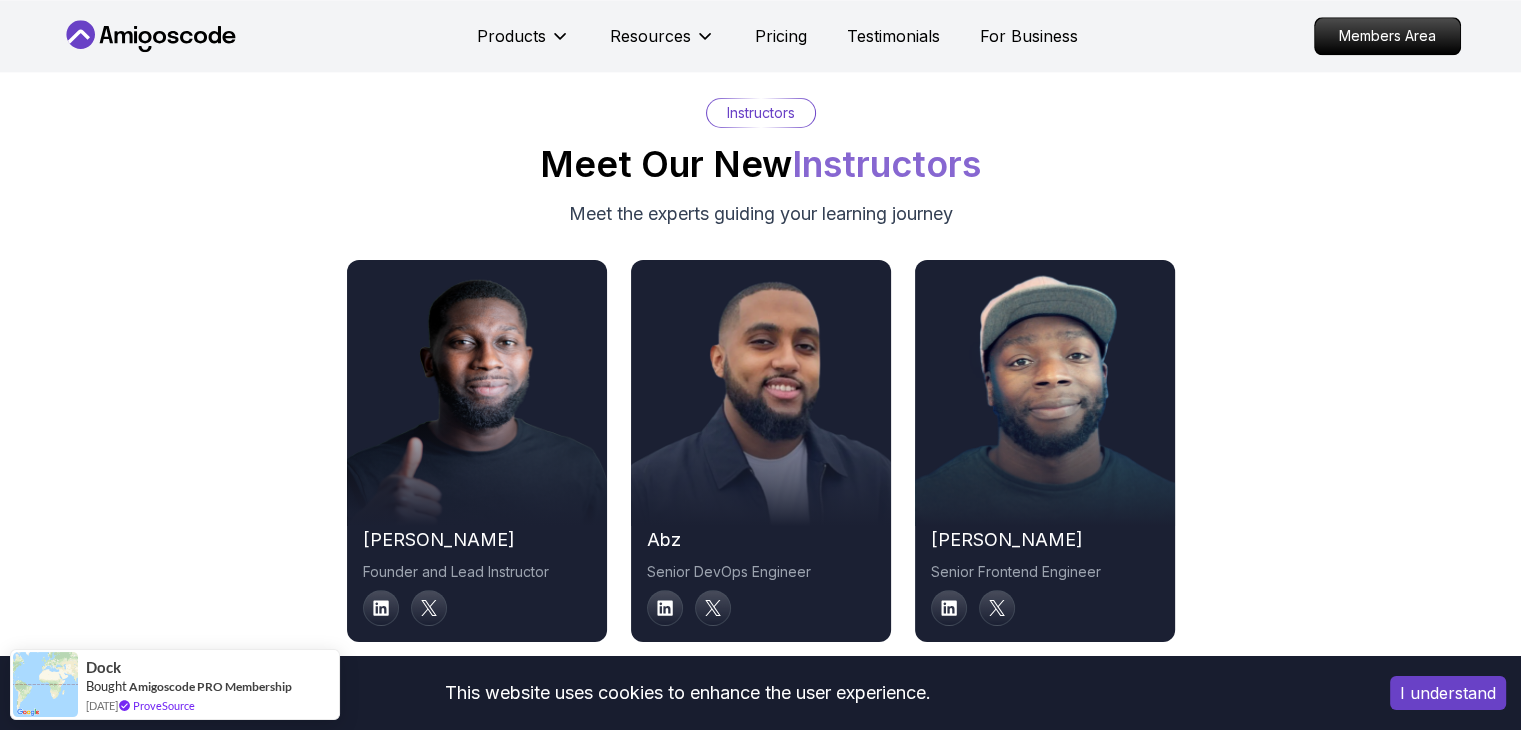 scroll, scrollTop: 10072, scrollLeft: 0, axis: vertical 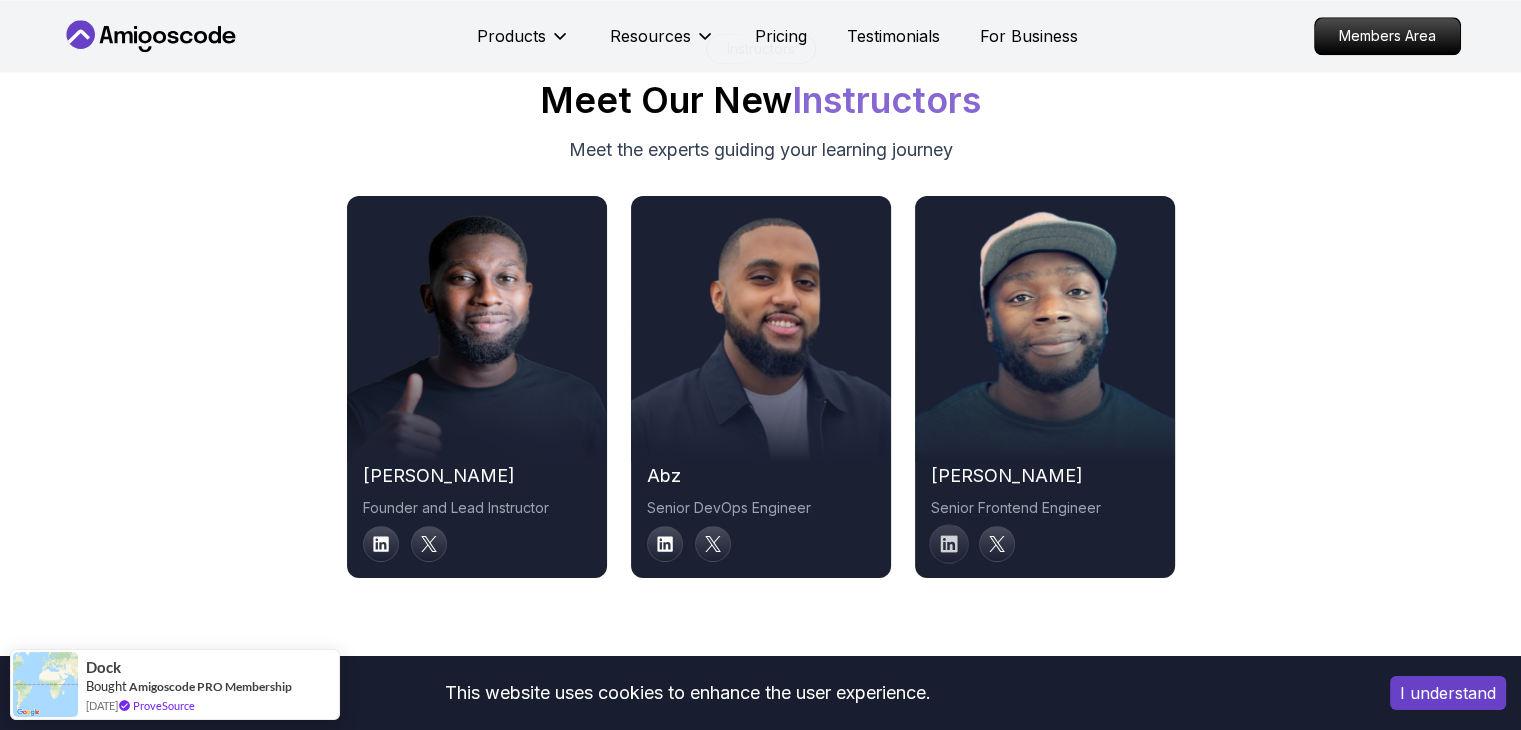 click at bounding box center (949, 545) 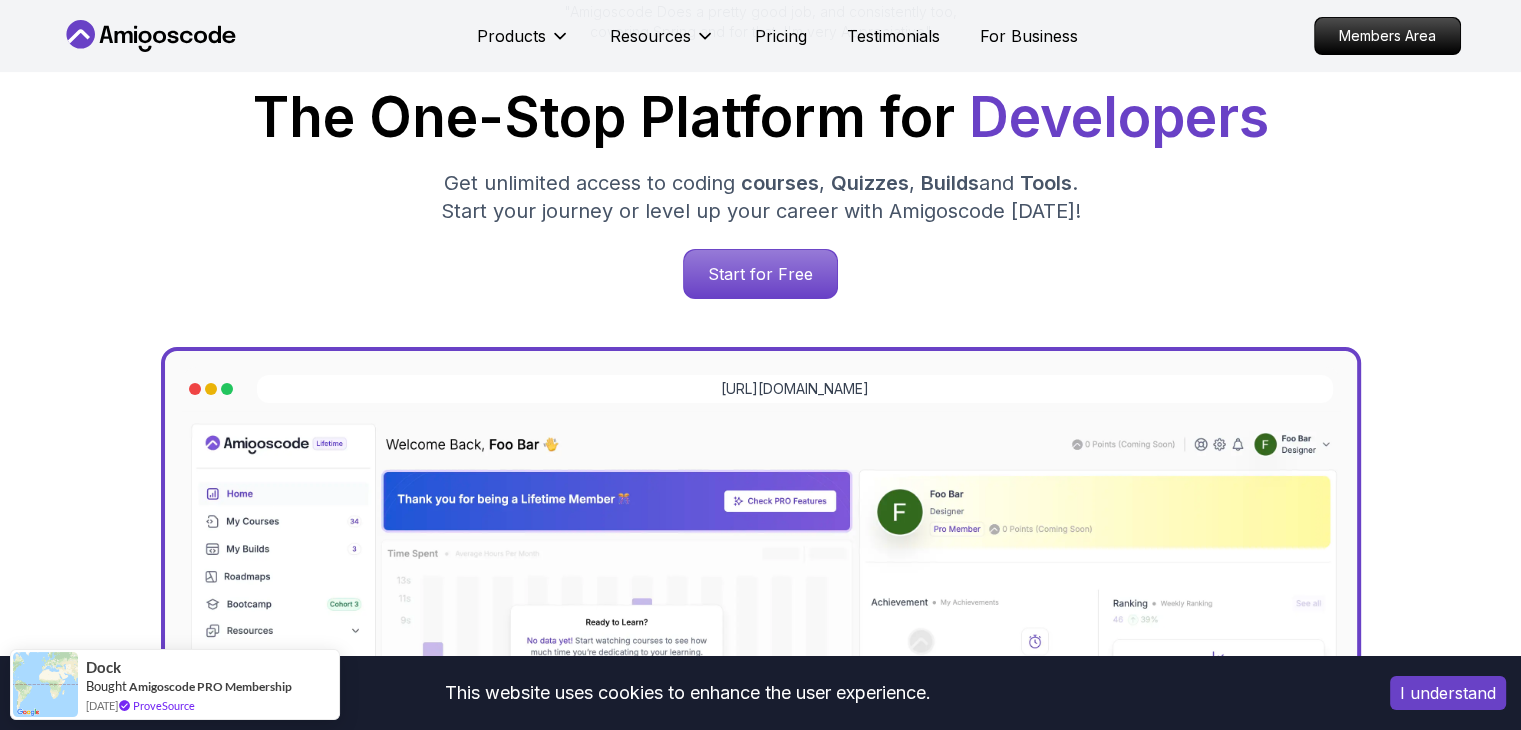 scroll, scrollTop: 0, scrollLeft: 0, axis: both 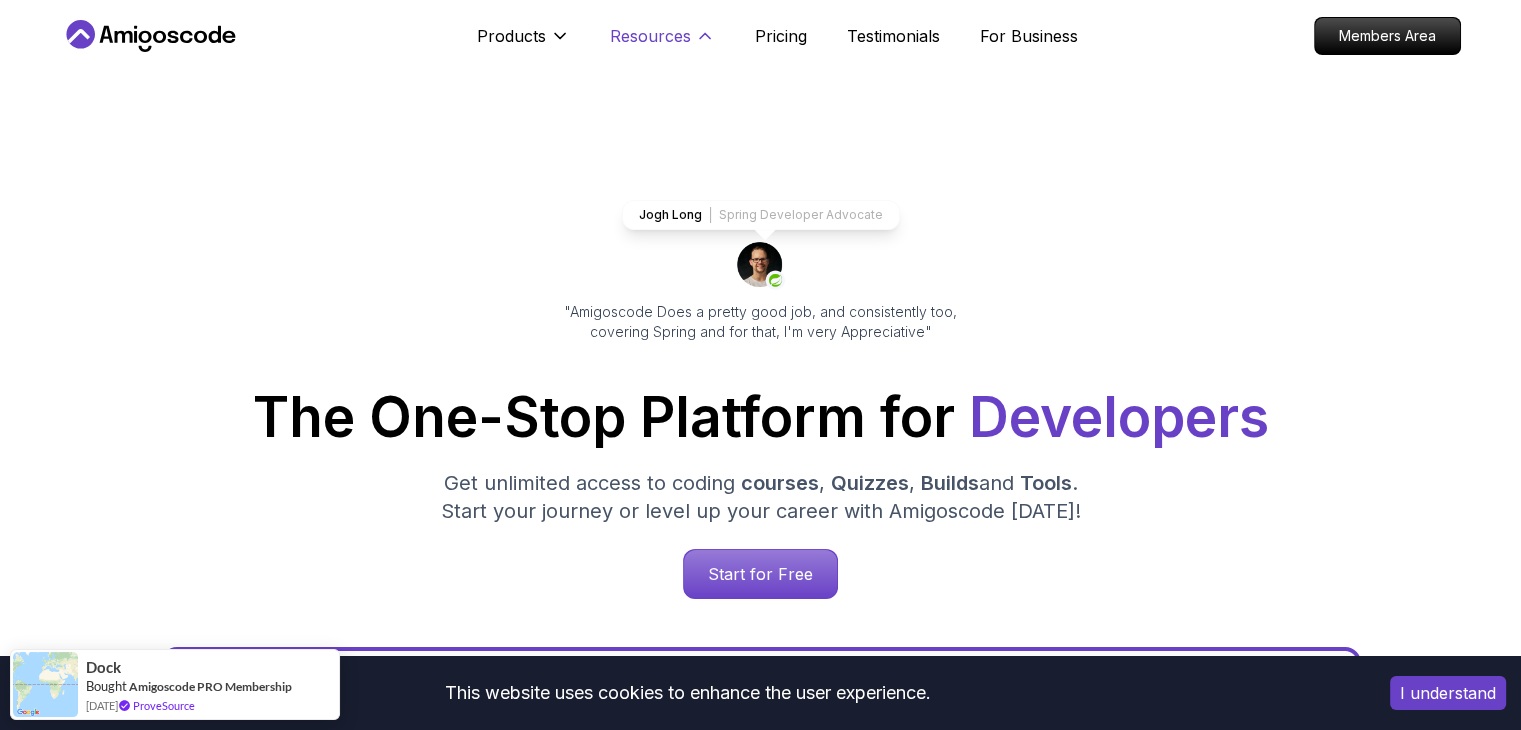 click on "Resources" at bounding box center [650, 36] 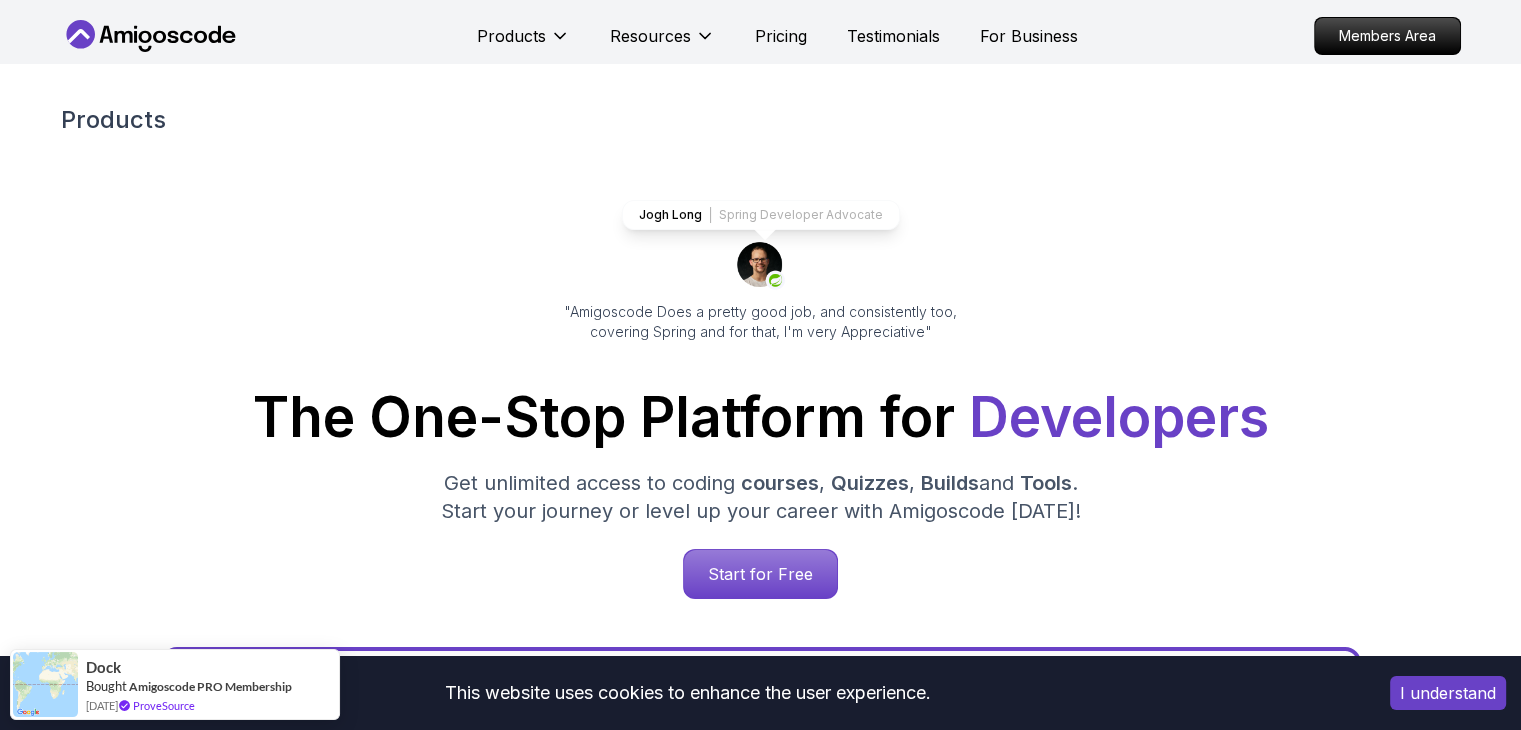 click 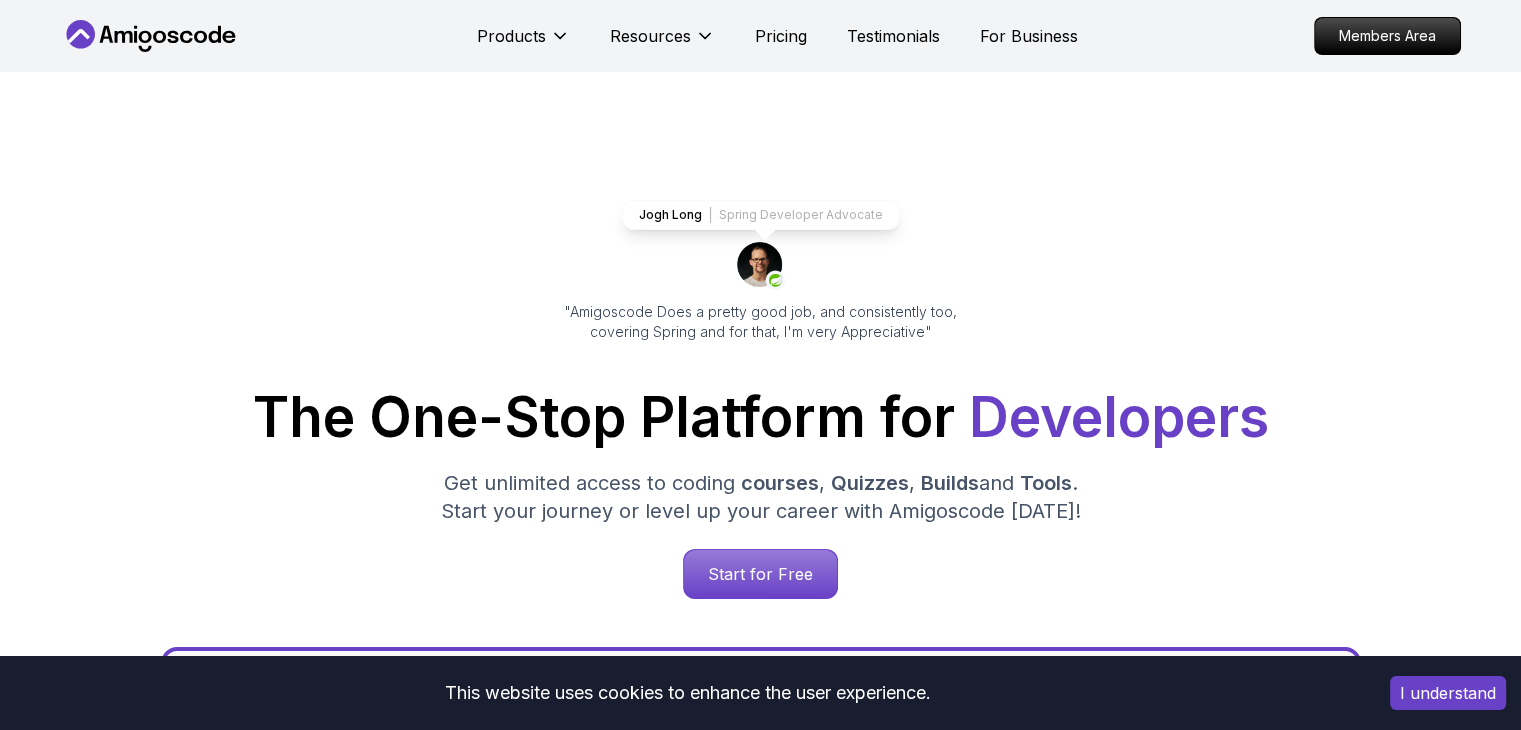 click 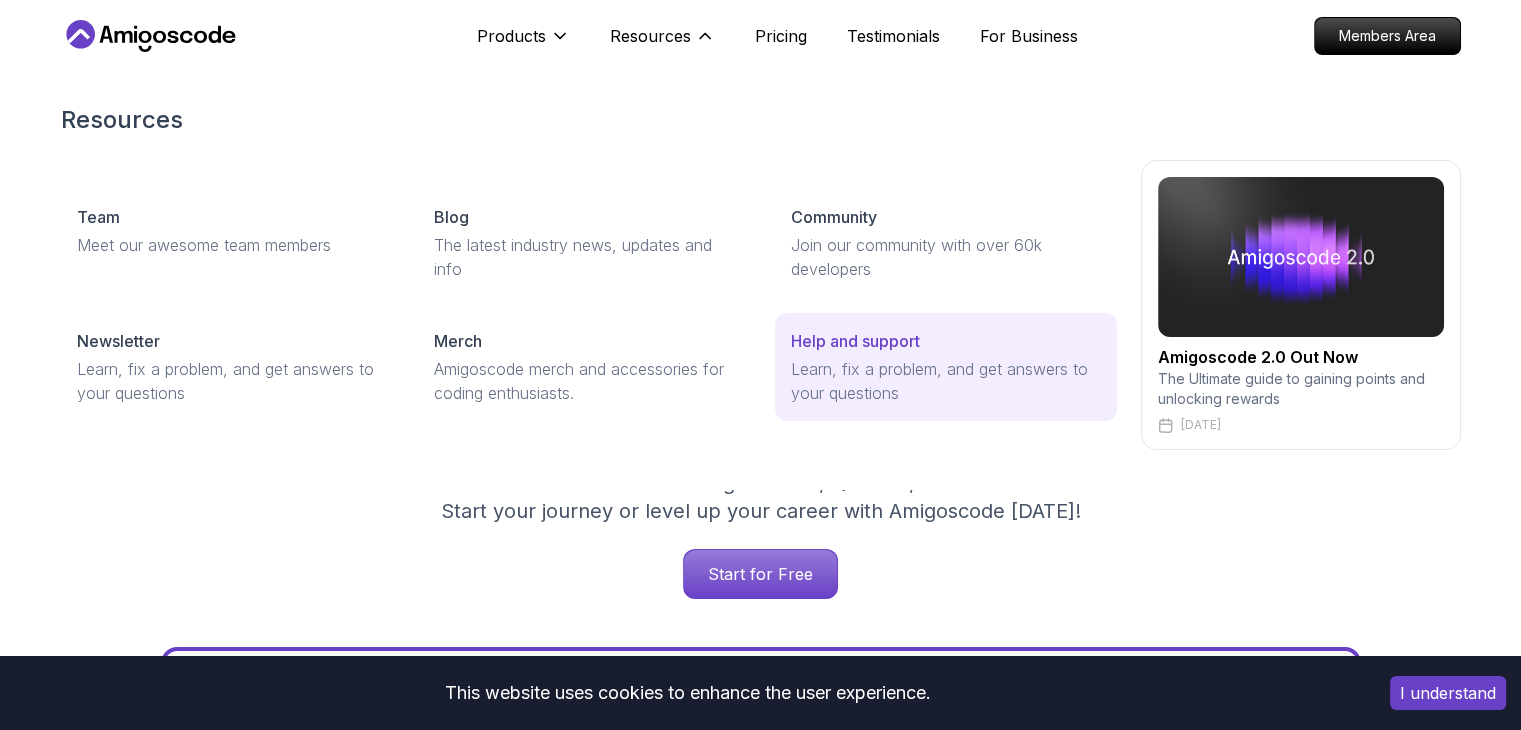 click on "Learn, fix a problem, and get answers to your questions" at bounding box center (945, 381) 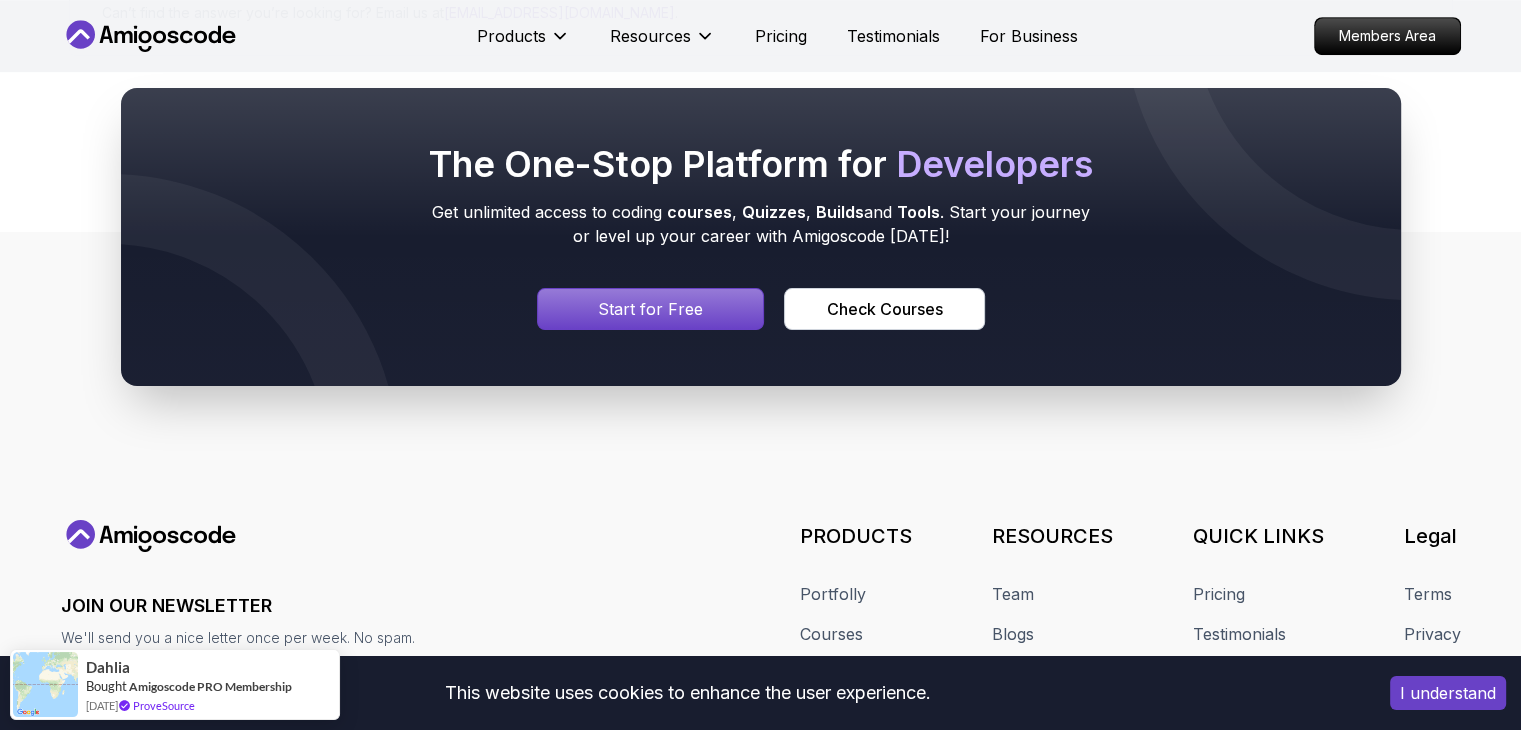 scroll, scrollTop: 1386, scrollLeft: 0, axis: vertical 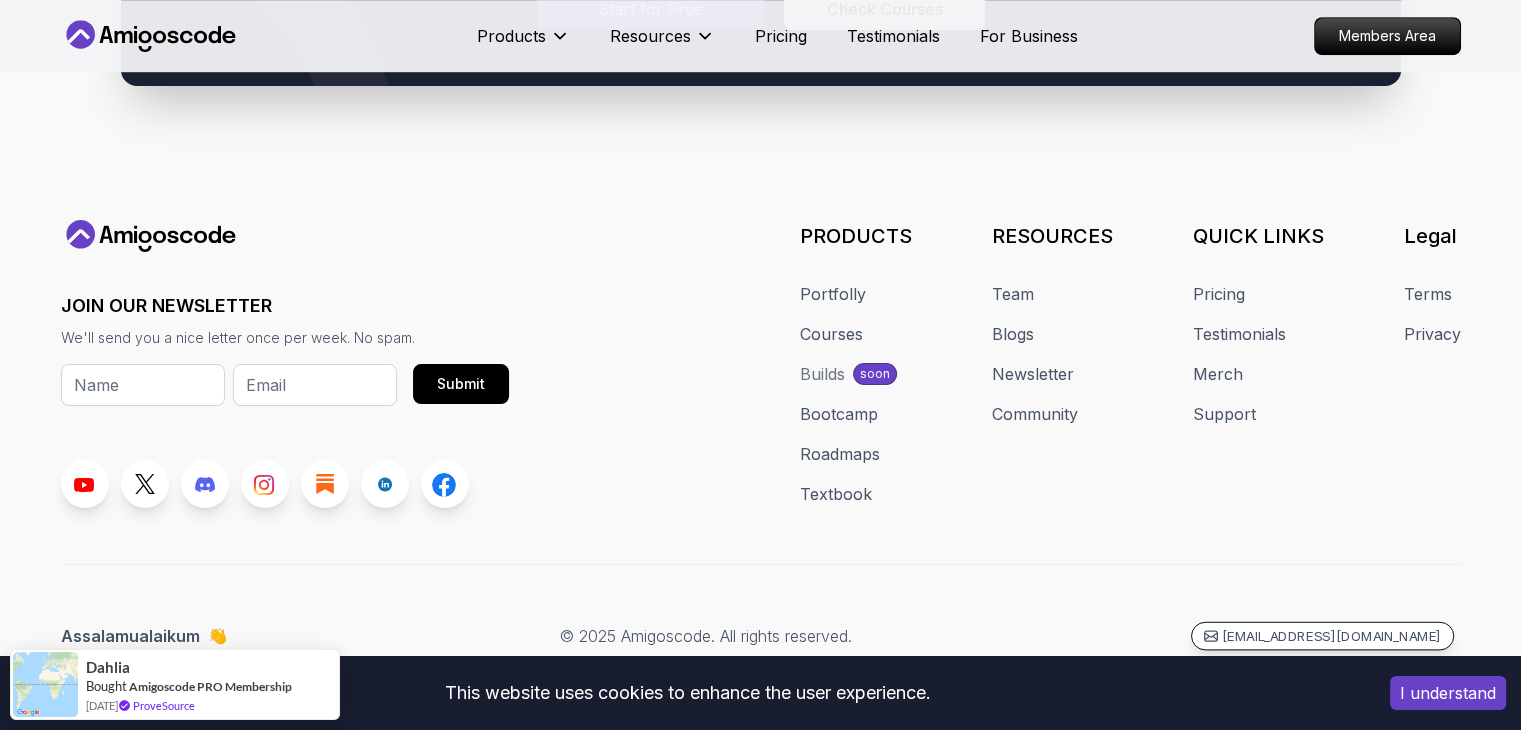 click on "[EMAIL_ADDRESS][DOMAIN_NAME]" at bounding box center [1331, 636] 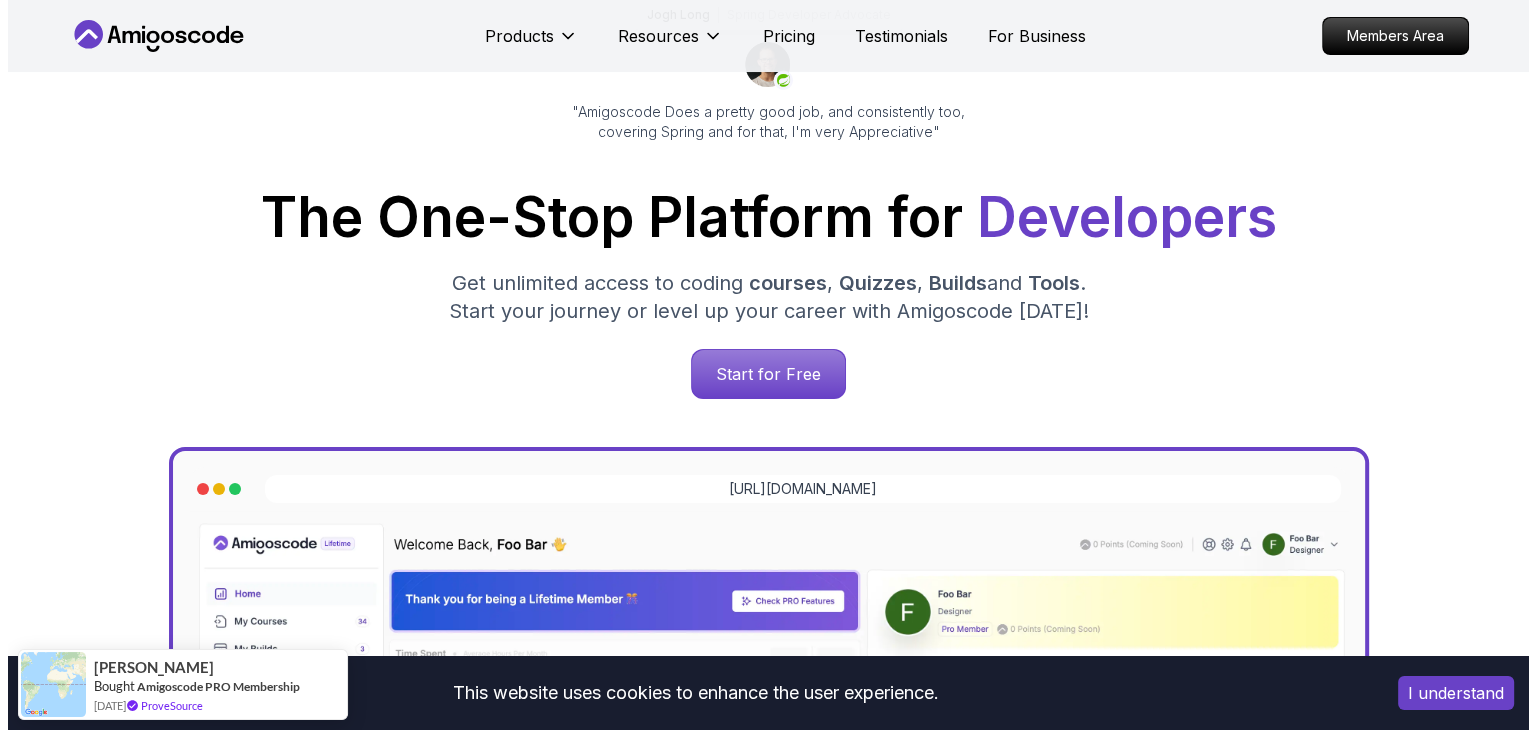 scroll, scrollTop: 0, scrollLeft: 0, axis: both 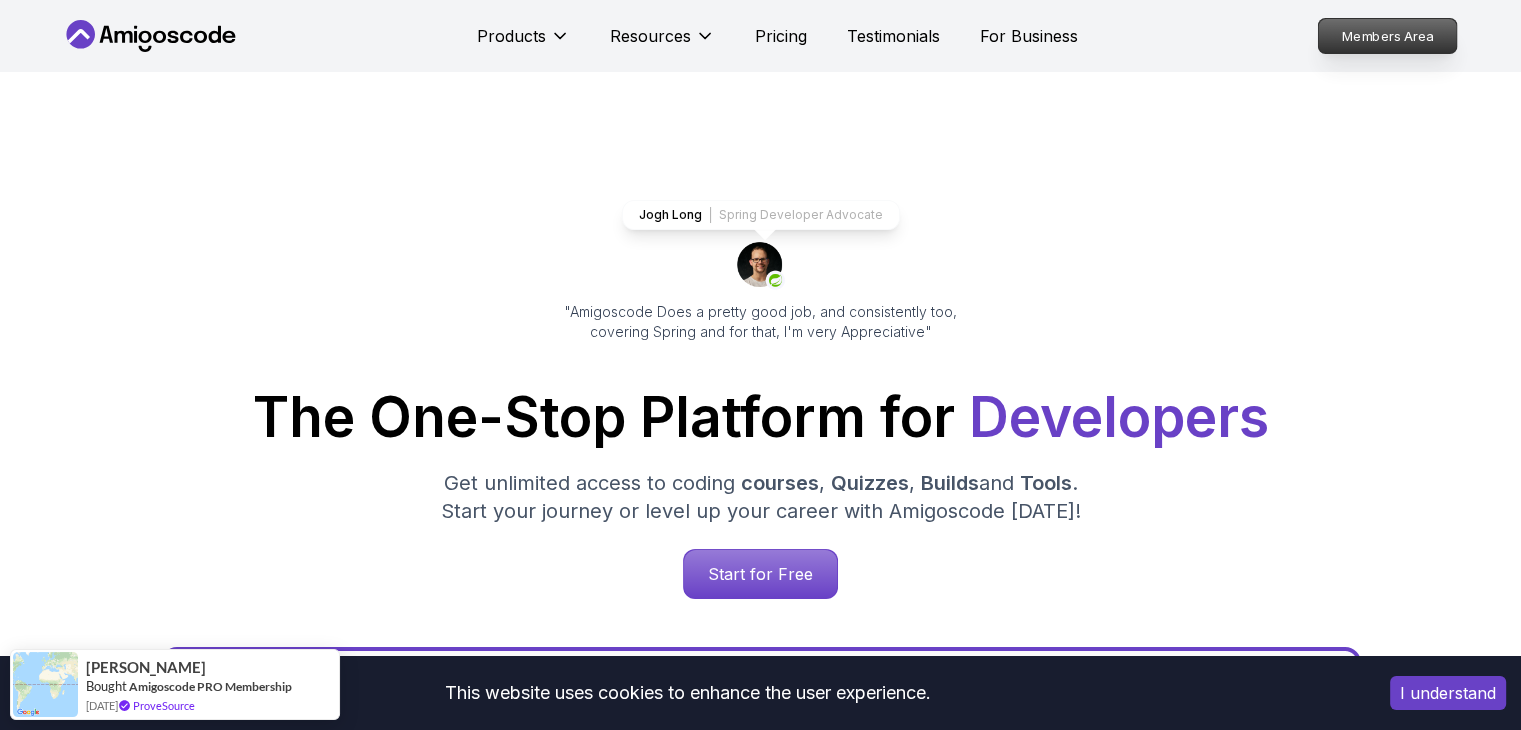 click on "Members Area" at bounding box center (1387, 36) 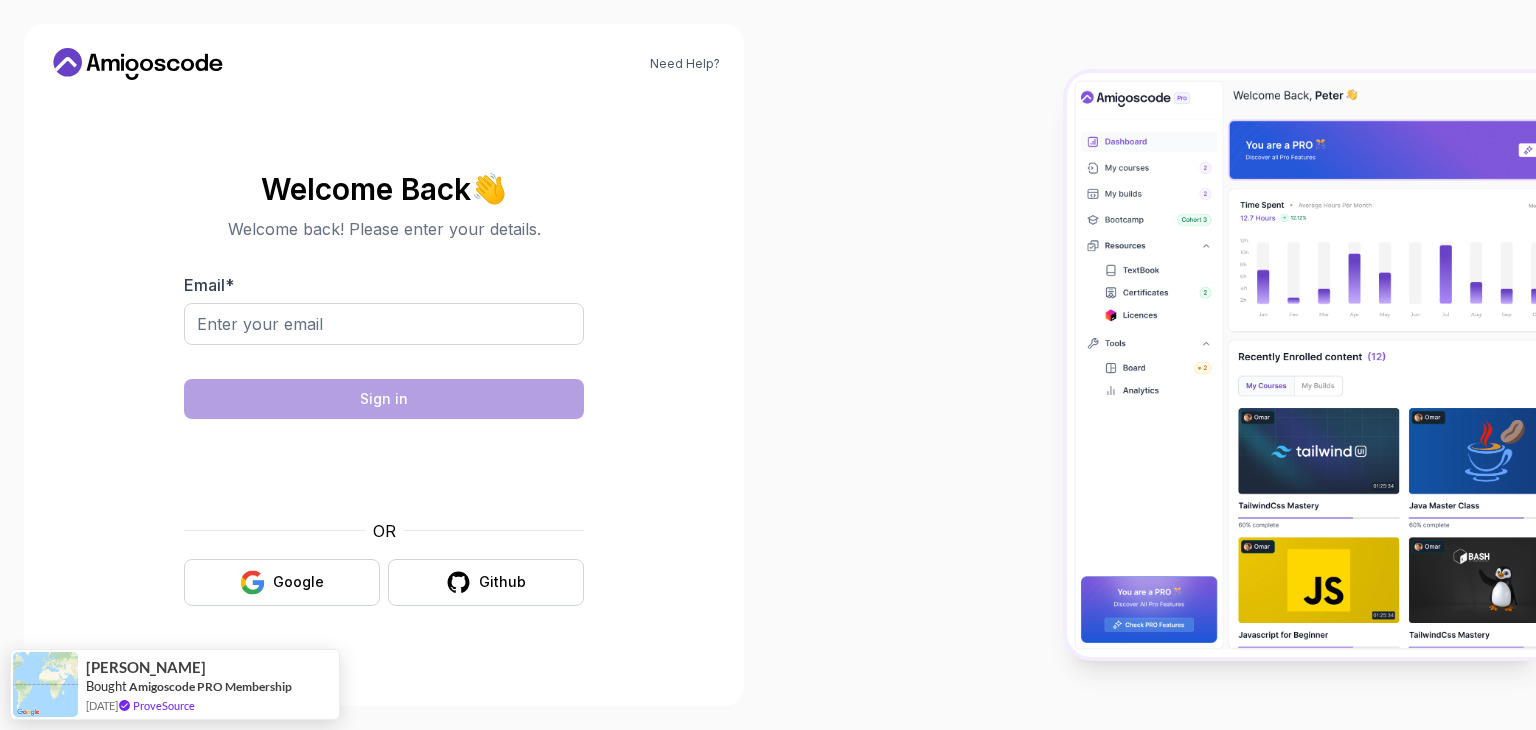 click on "Email *" at bounding box center (384, 320) 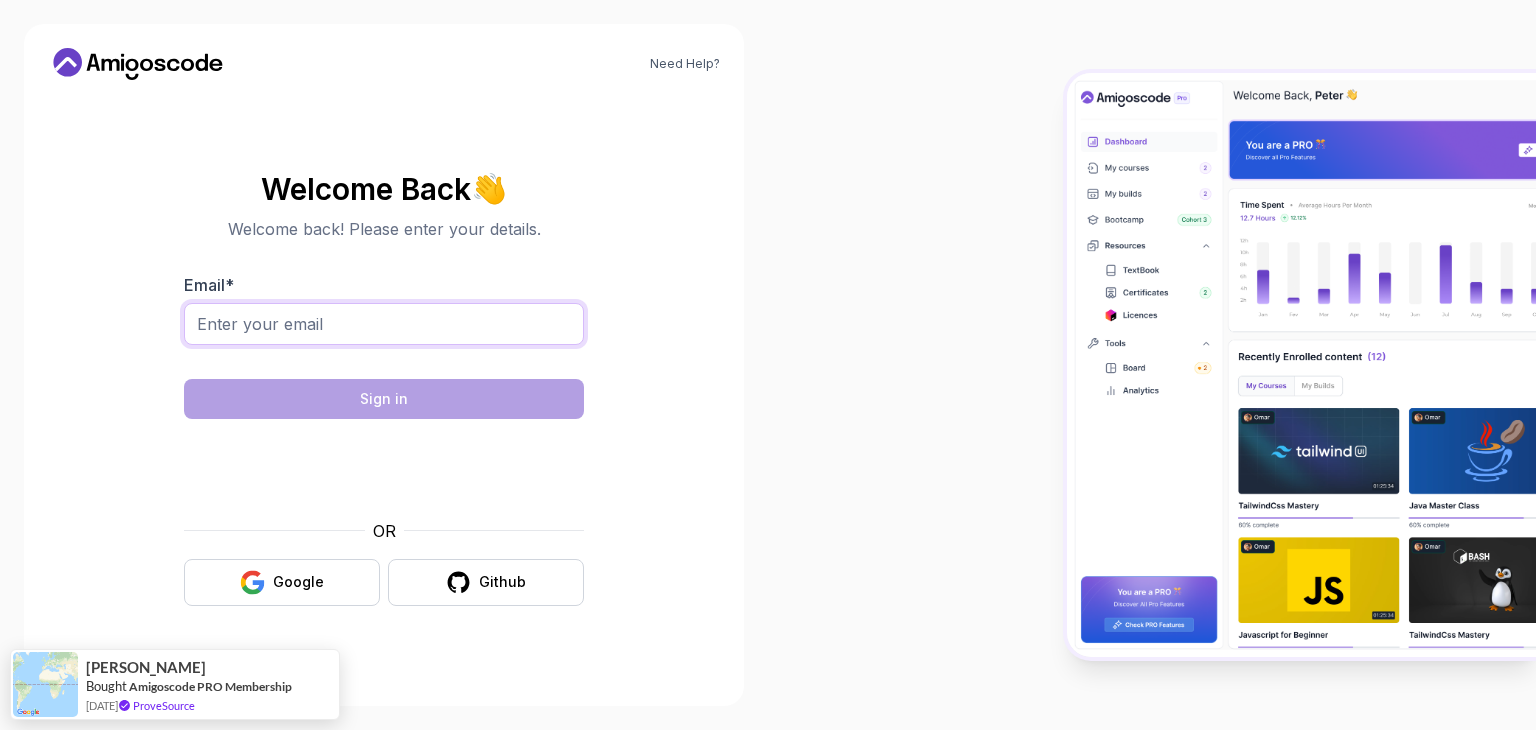 click on "Email *" at bounding box center [384, 324] 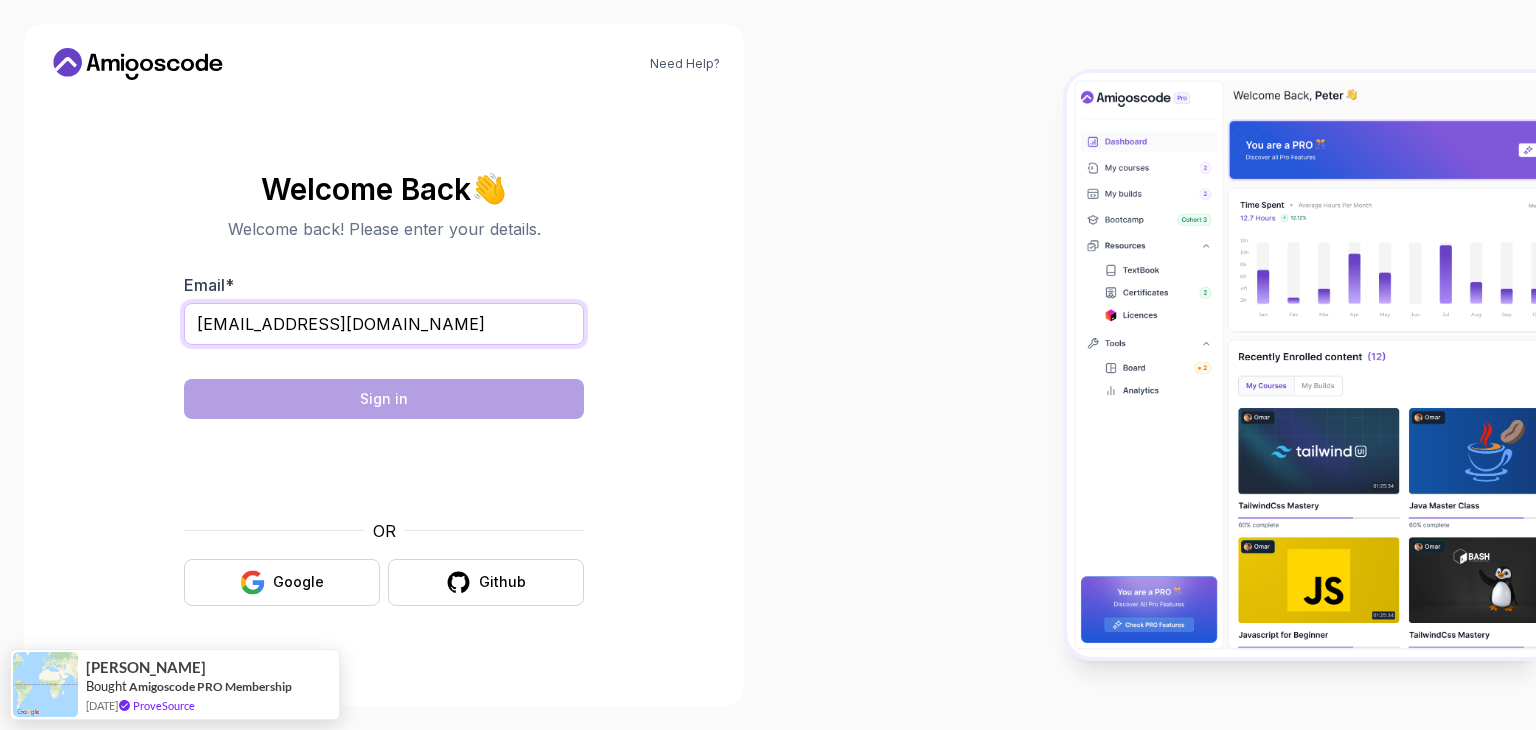 type on "[EMAIL_ADDRESS][DOMAIN_NAME]" 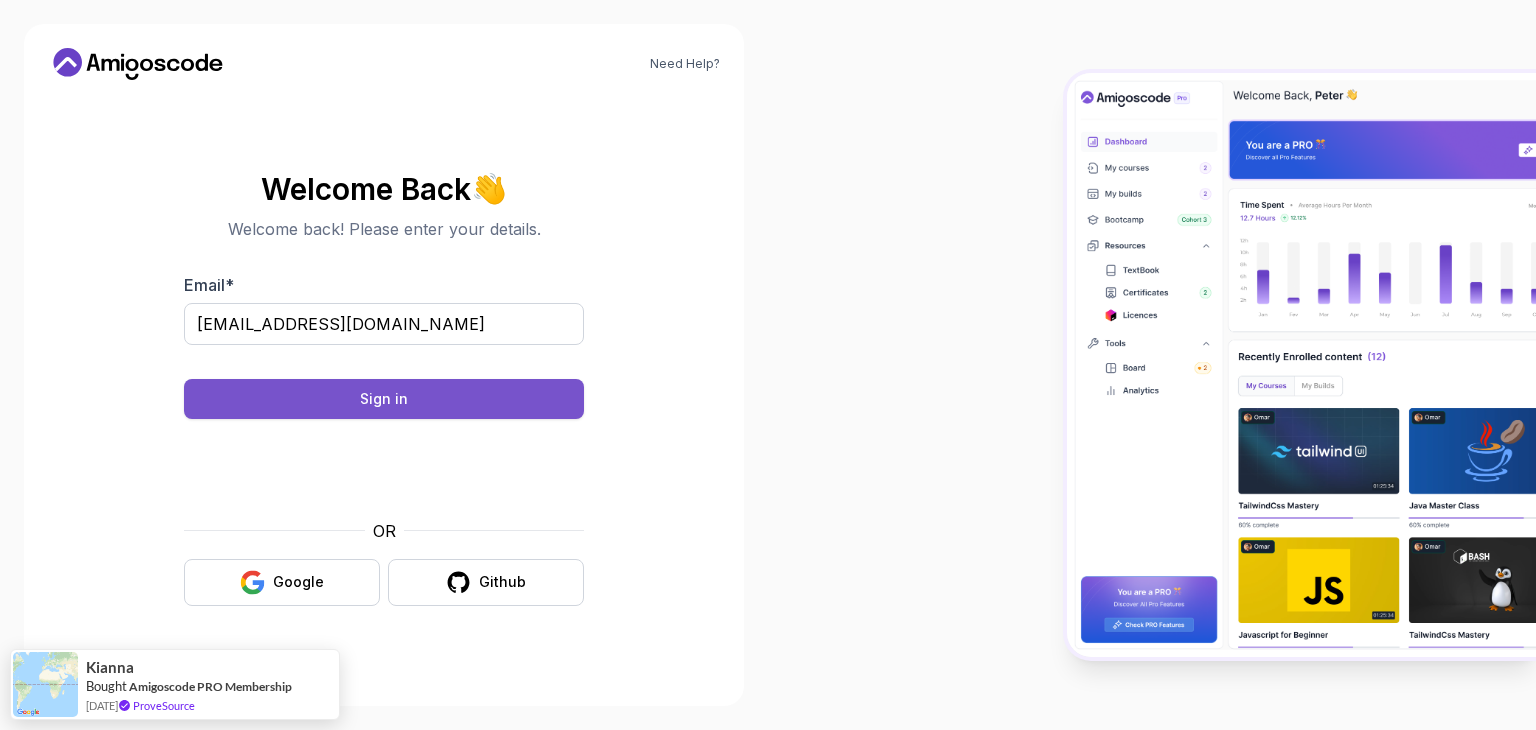 click on "Sign in" at bounding box center (384, 399) 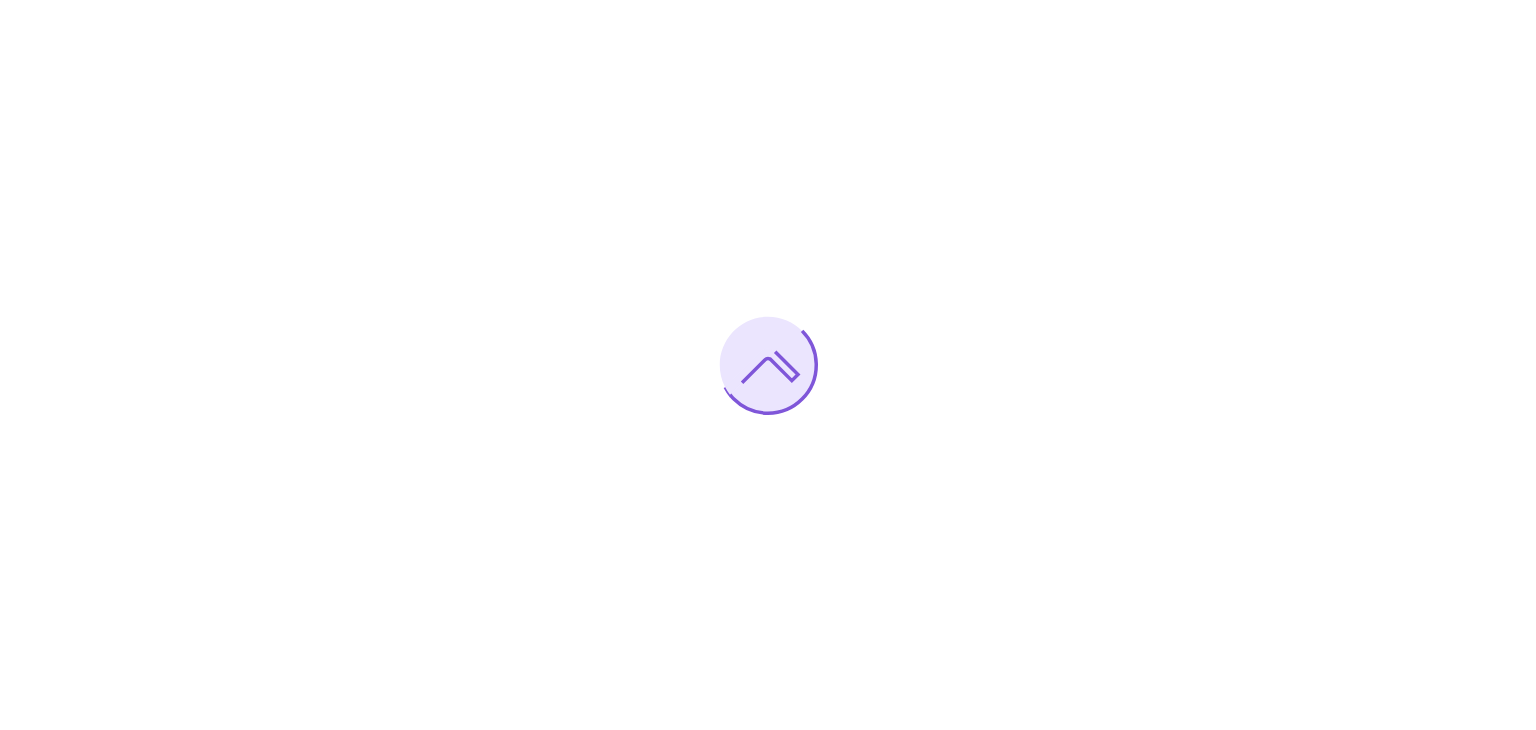 scroll, scrollTop: 0, scrollLeft: 0, axis: both 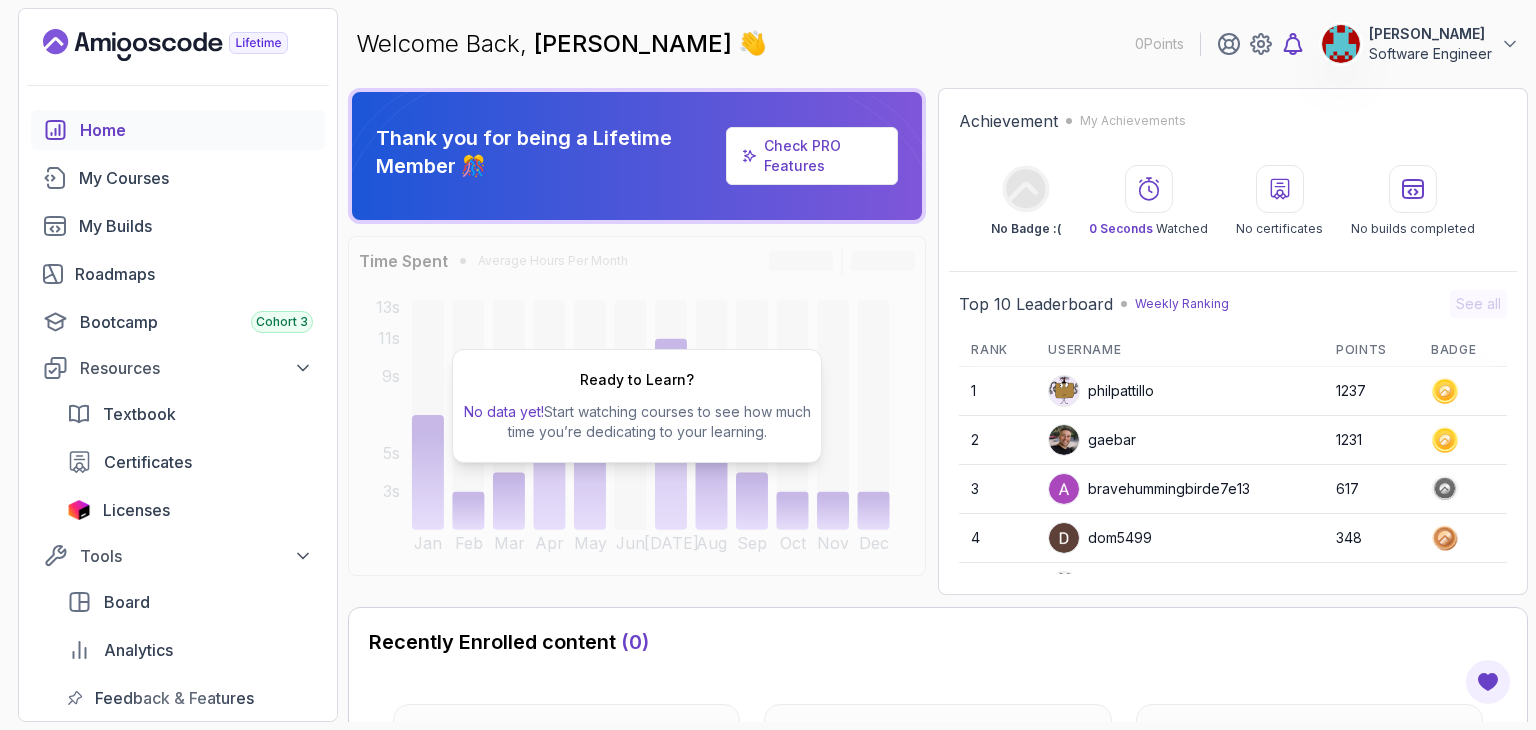 click 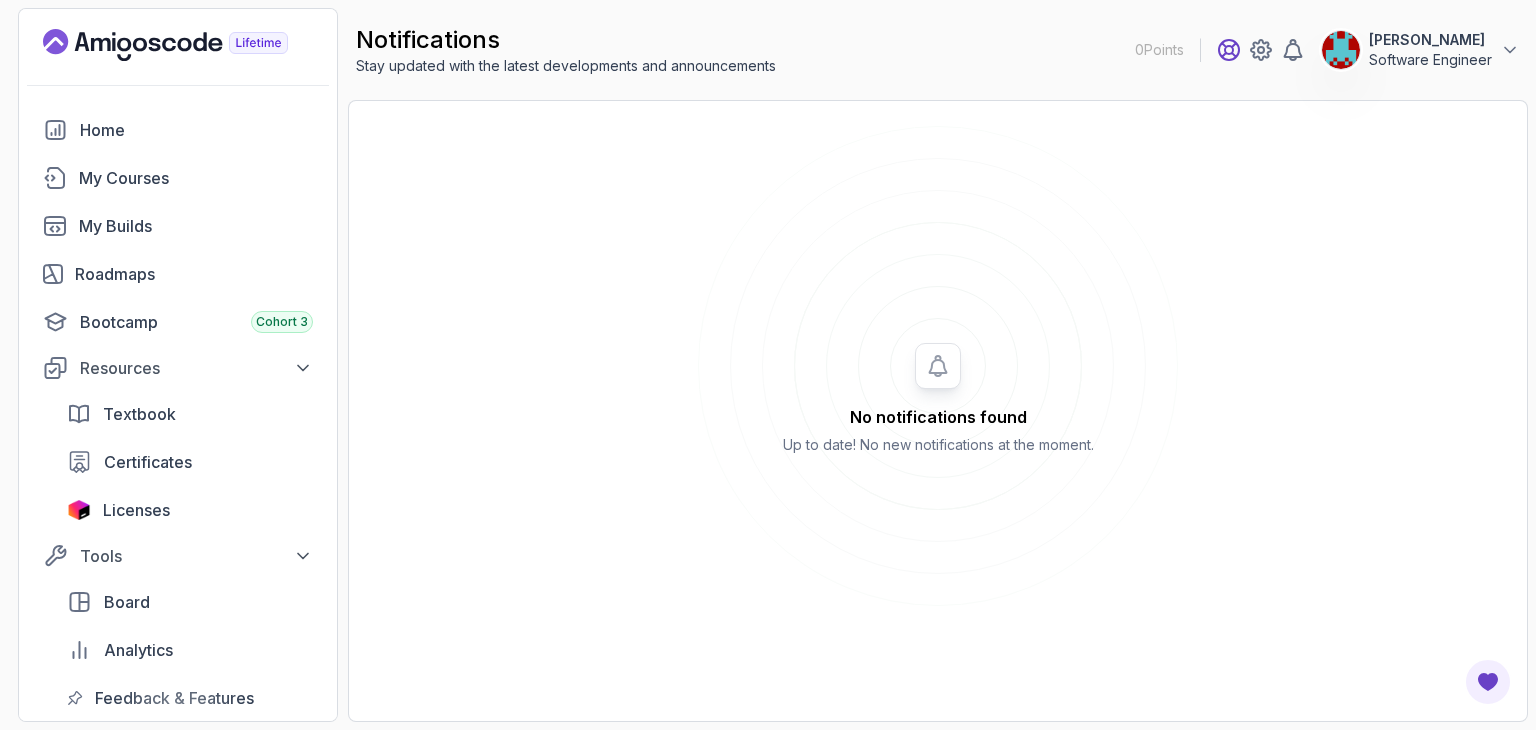 click 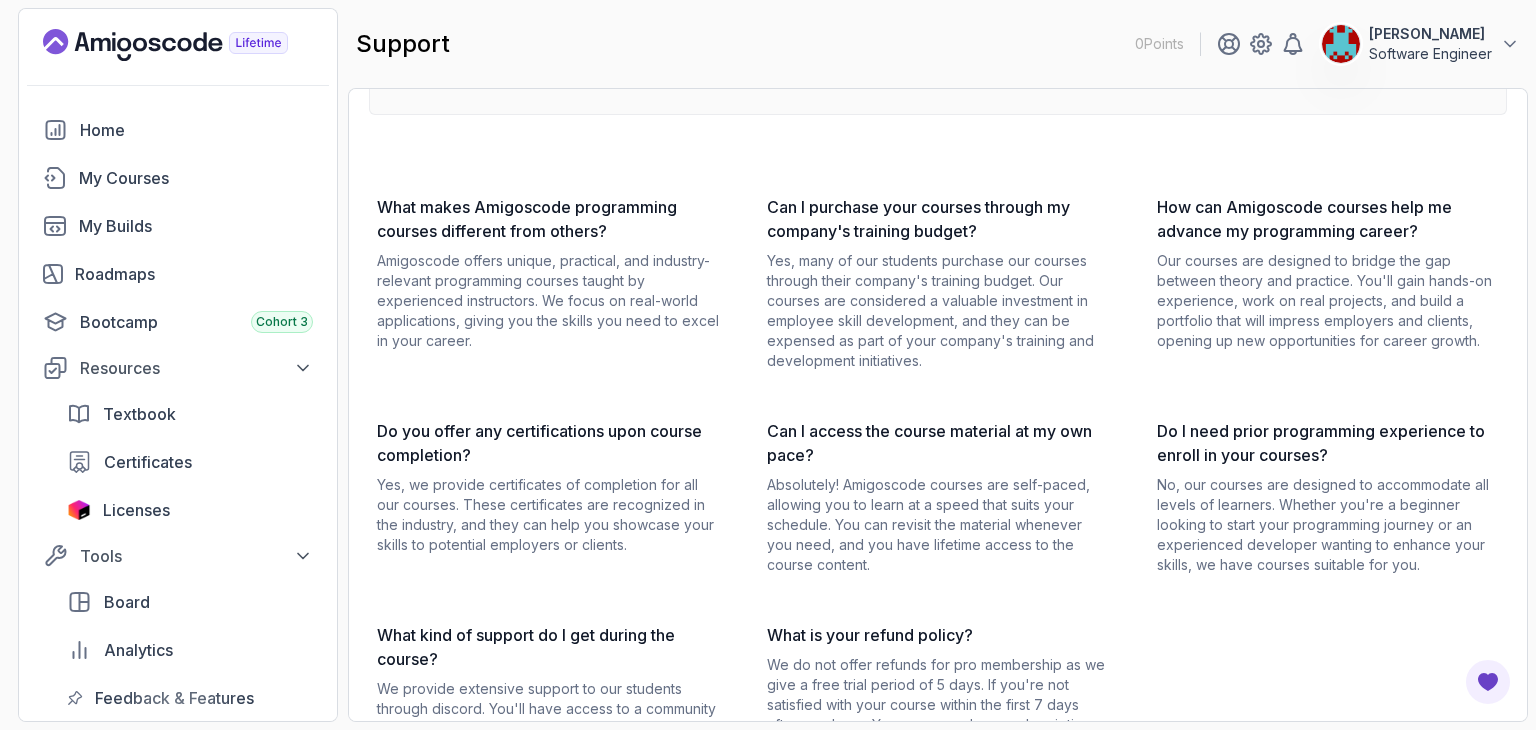 scroll, scrollTop: 0, scrollLeft: 0, axis: both 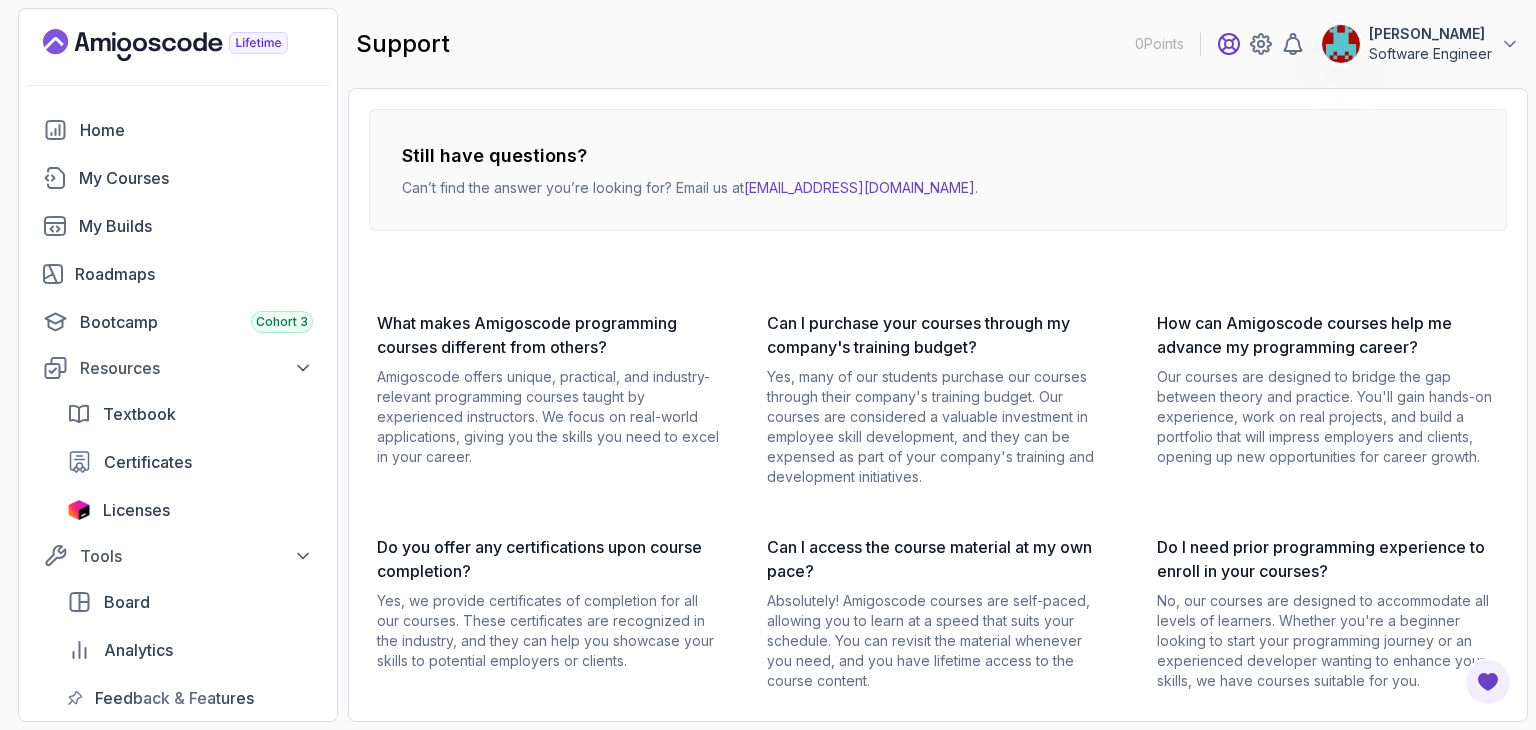 click 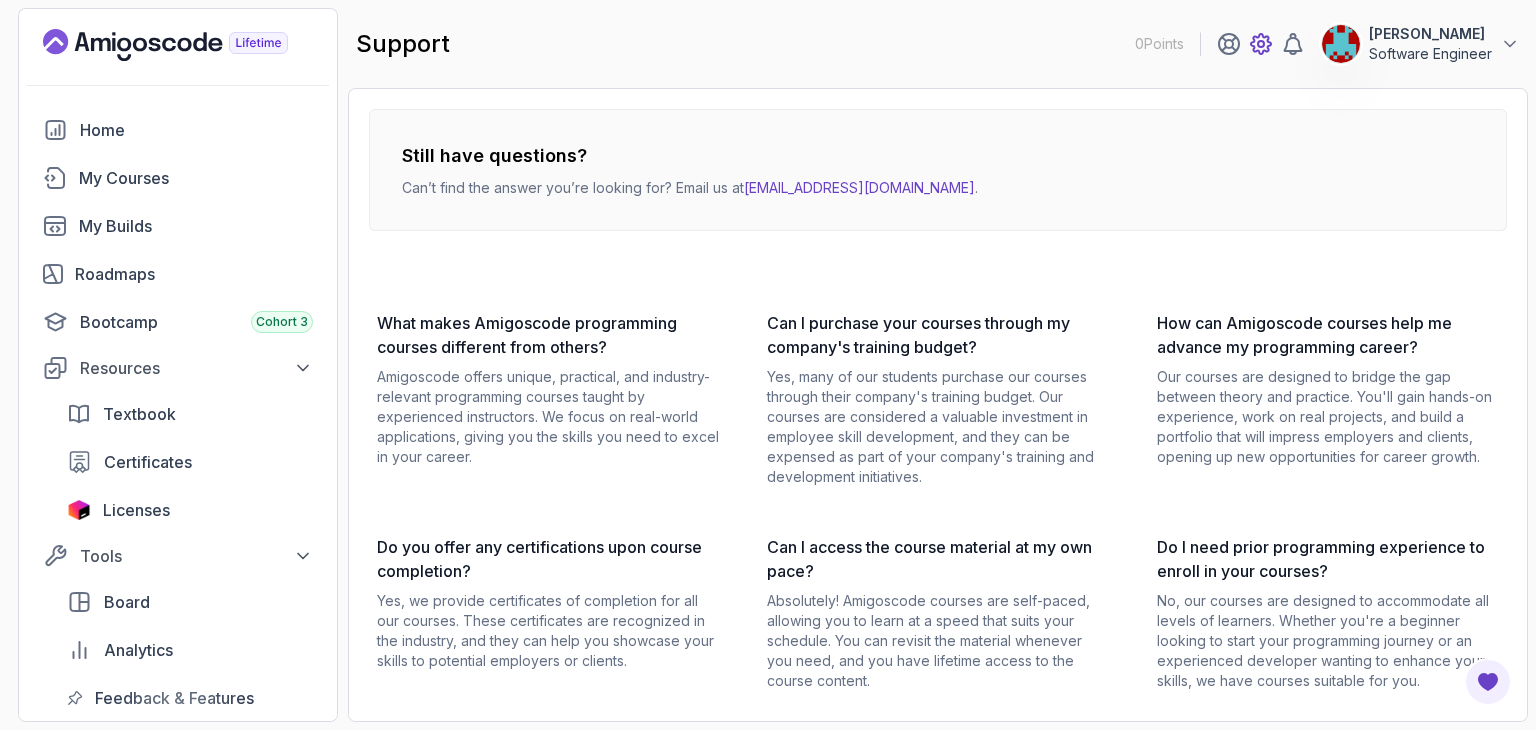 click 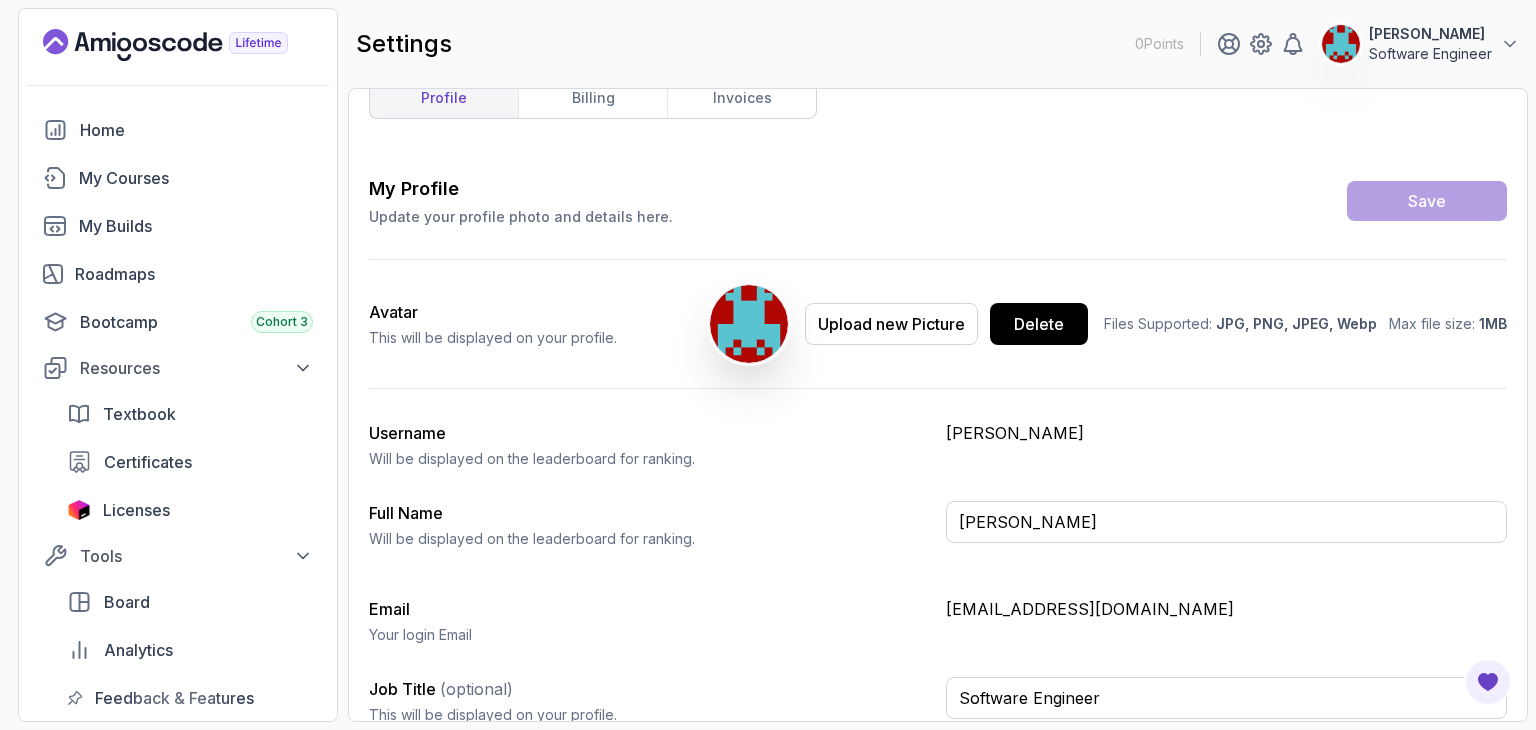scroll, scrollTop: 0, scrollLeft: 0, axis: both 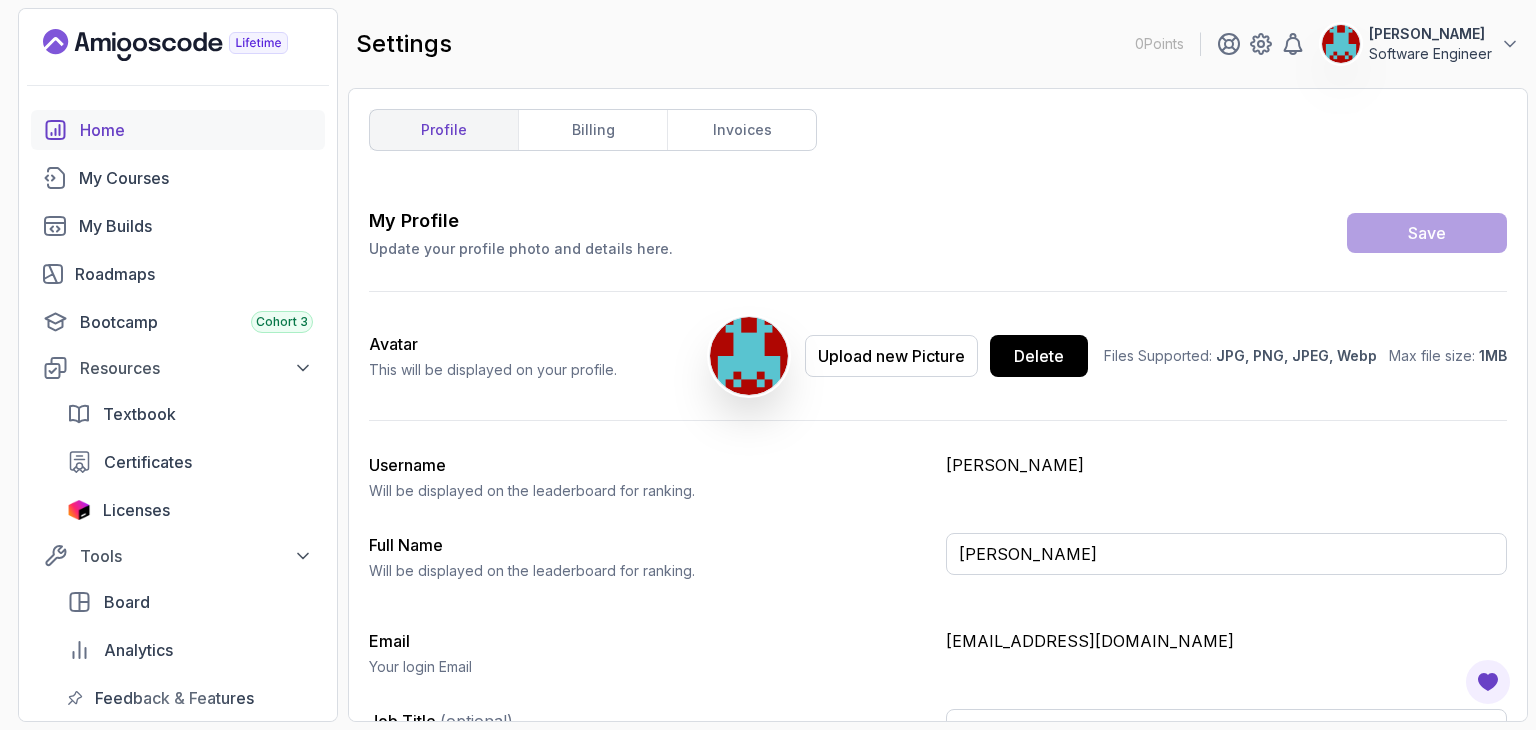 click on "Home" at bounding box center (196, 130) 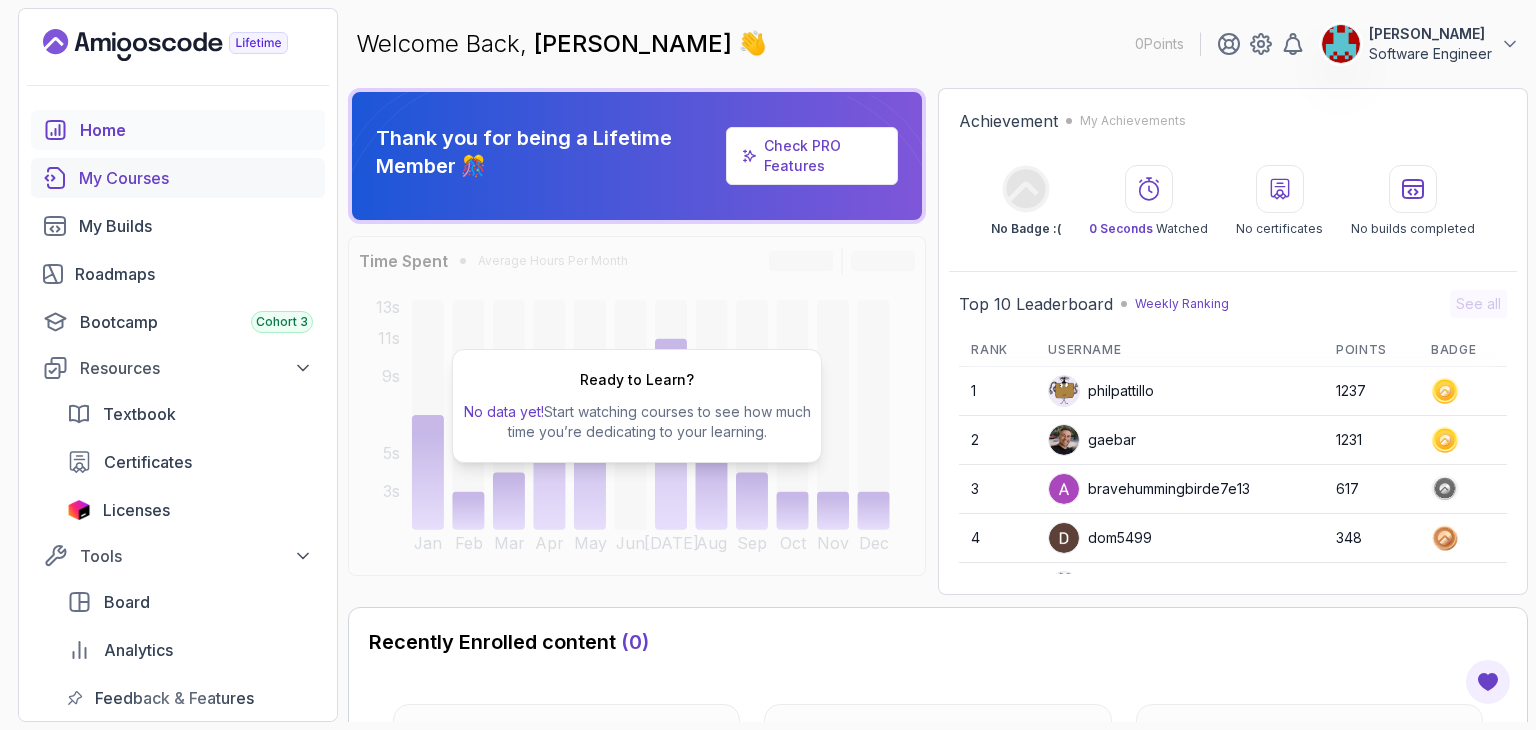 click on "My Courses" at bounding box center [178, 178] 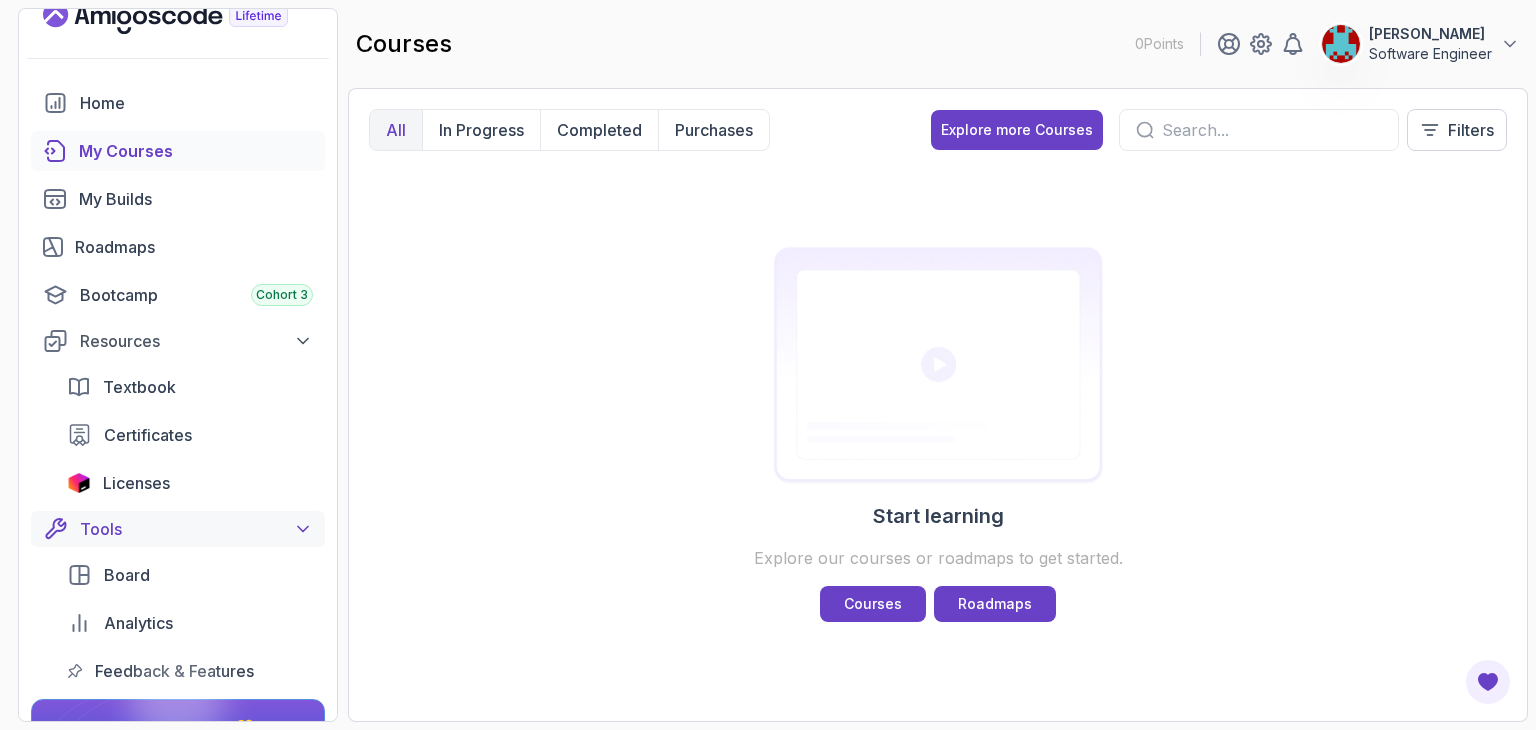 scroll, scrollTop: 136, scrollLeft: 0, axis: vertical 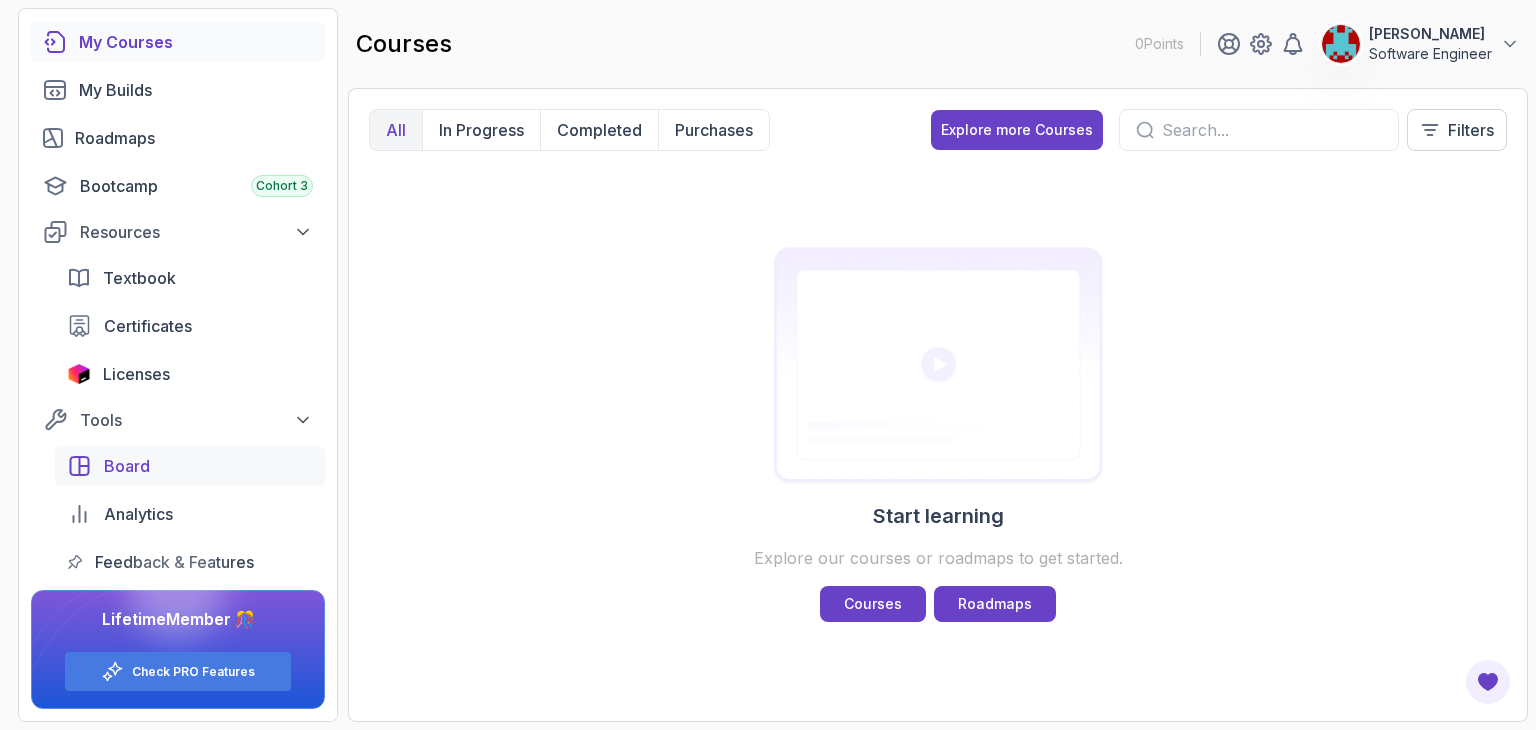 click on "Board" at bounding box center (127, 466) 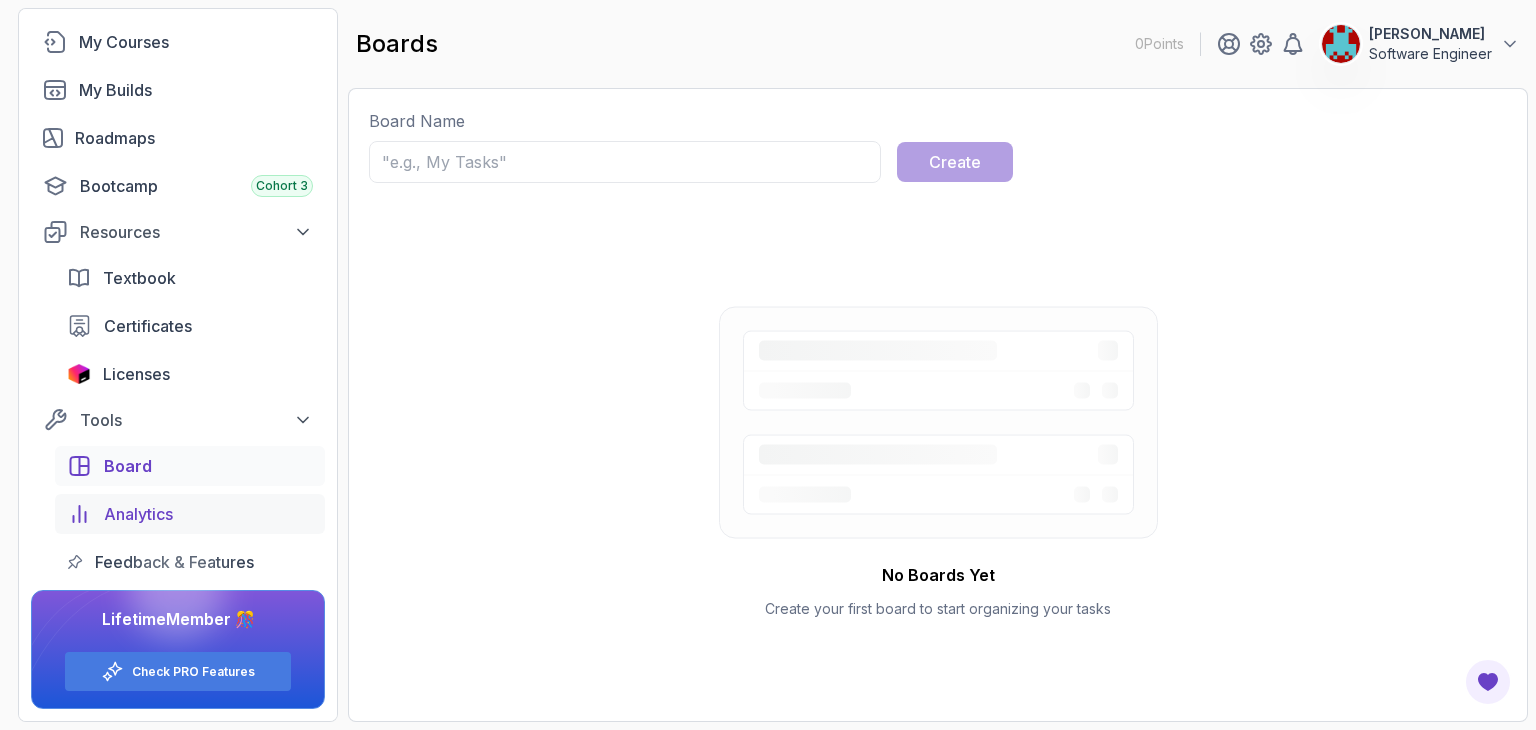 click on "Analytics" at bounding box center [138, 514] 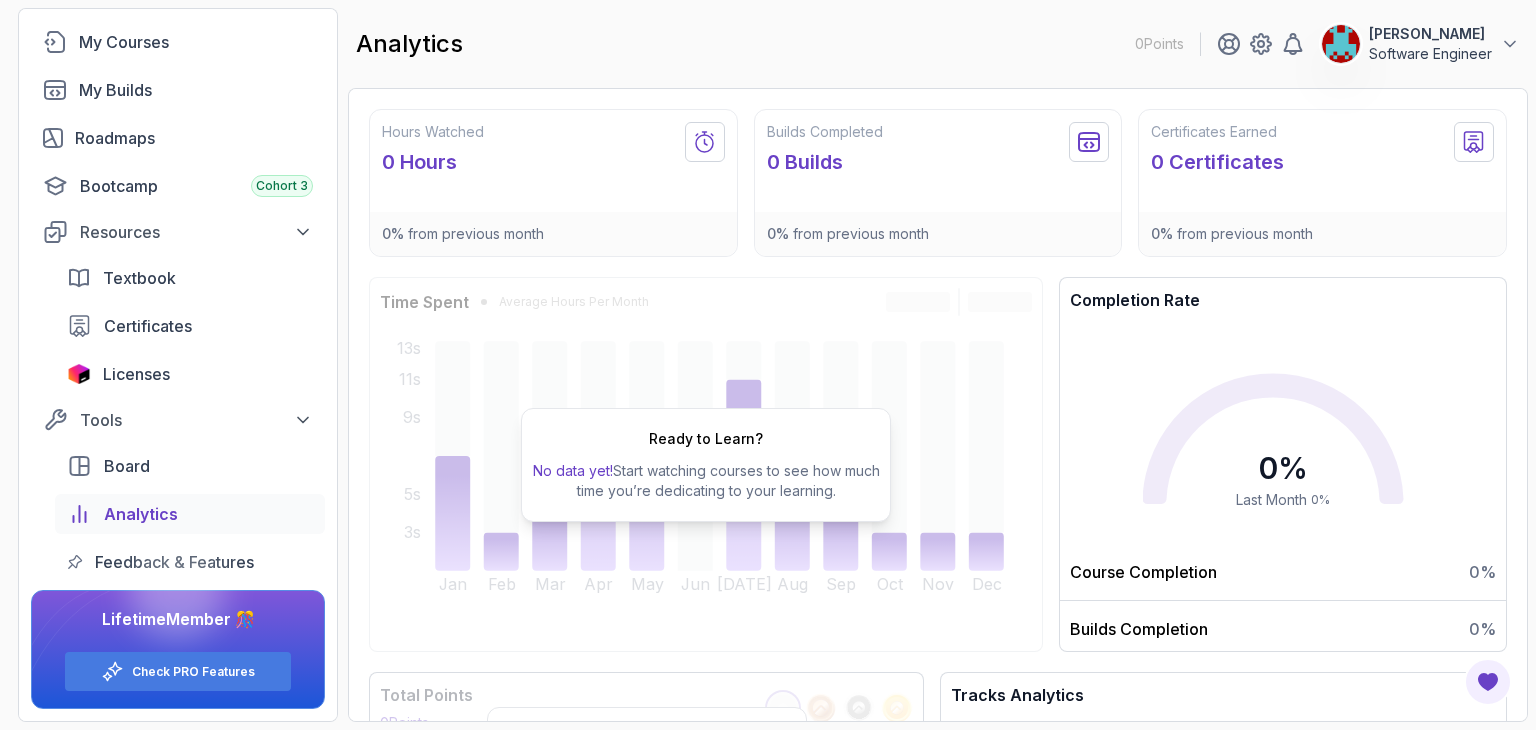 scroll, scrollTop: 292, scrollLeft: 0, axis: vertical 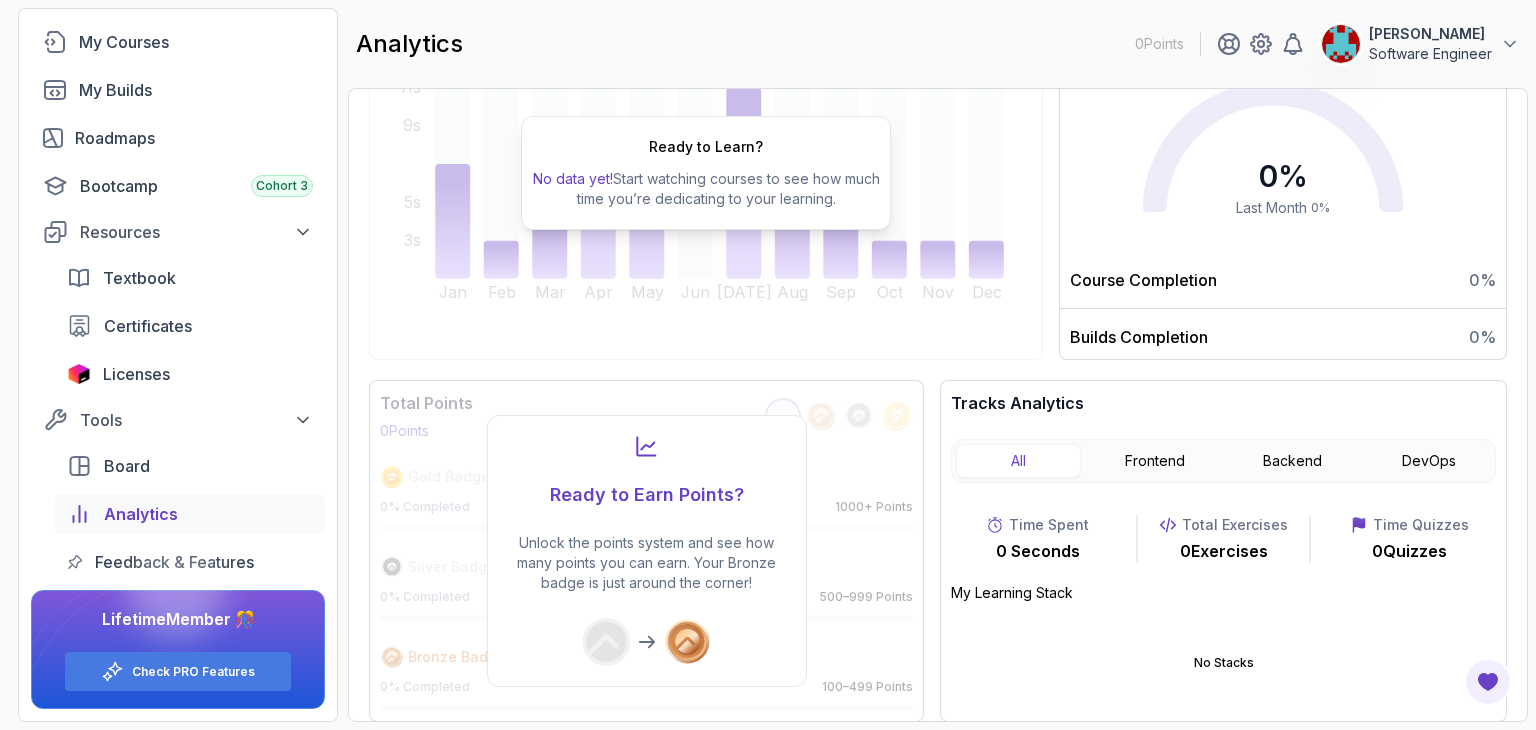 click at bounding box center (177, 591) 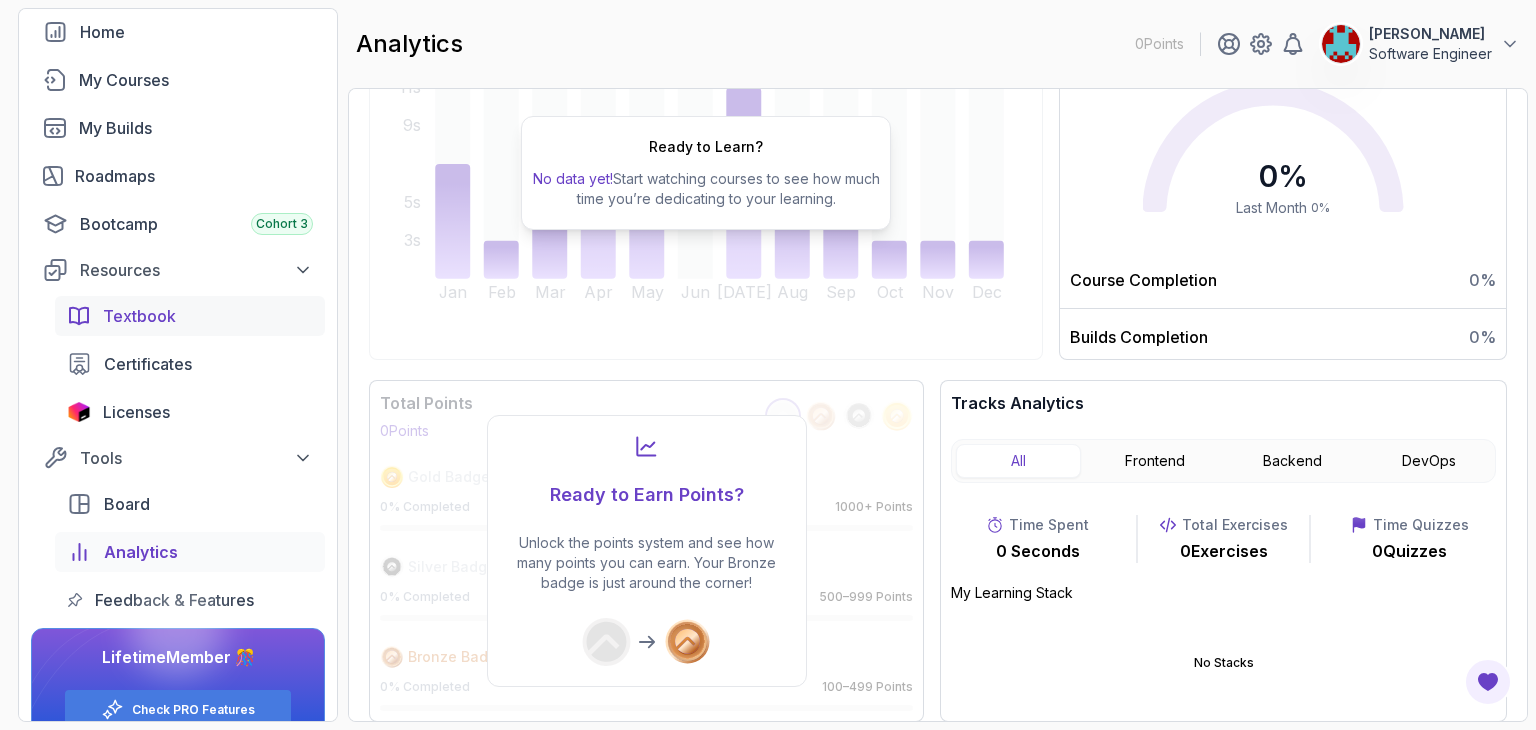 scroll, scrollTop: 0, scrollLeft: 0, axis: both 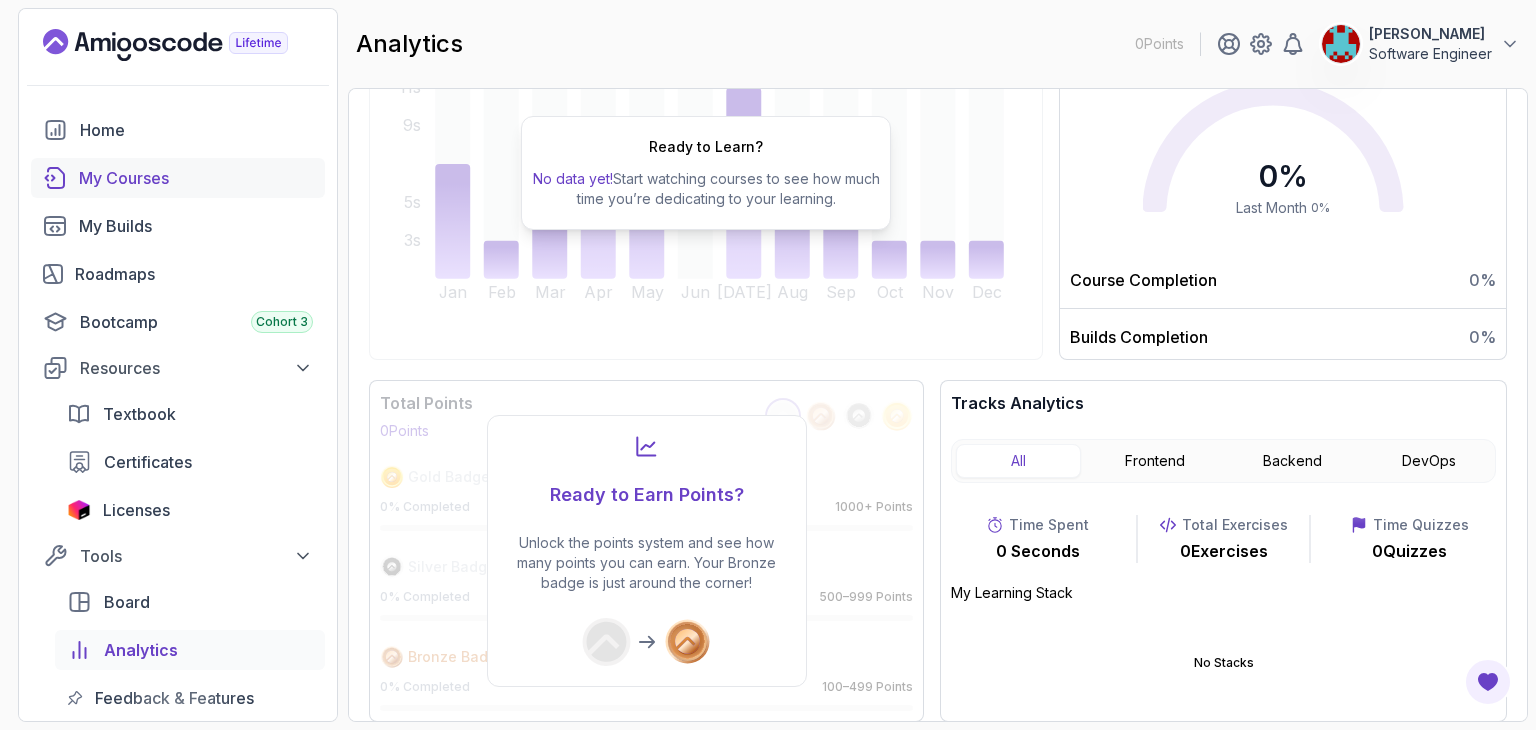 click on "My Courses" at bounding box center [196, 178] 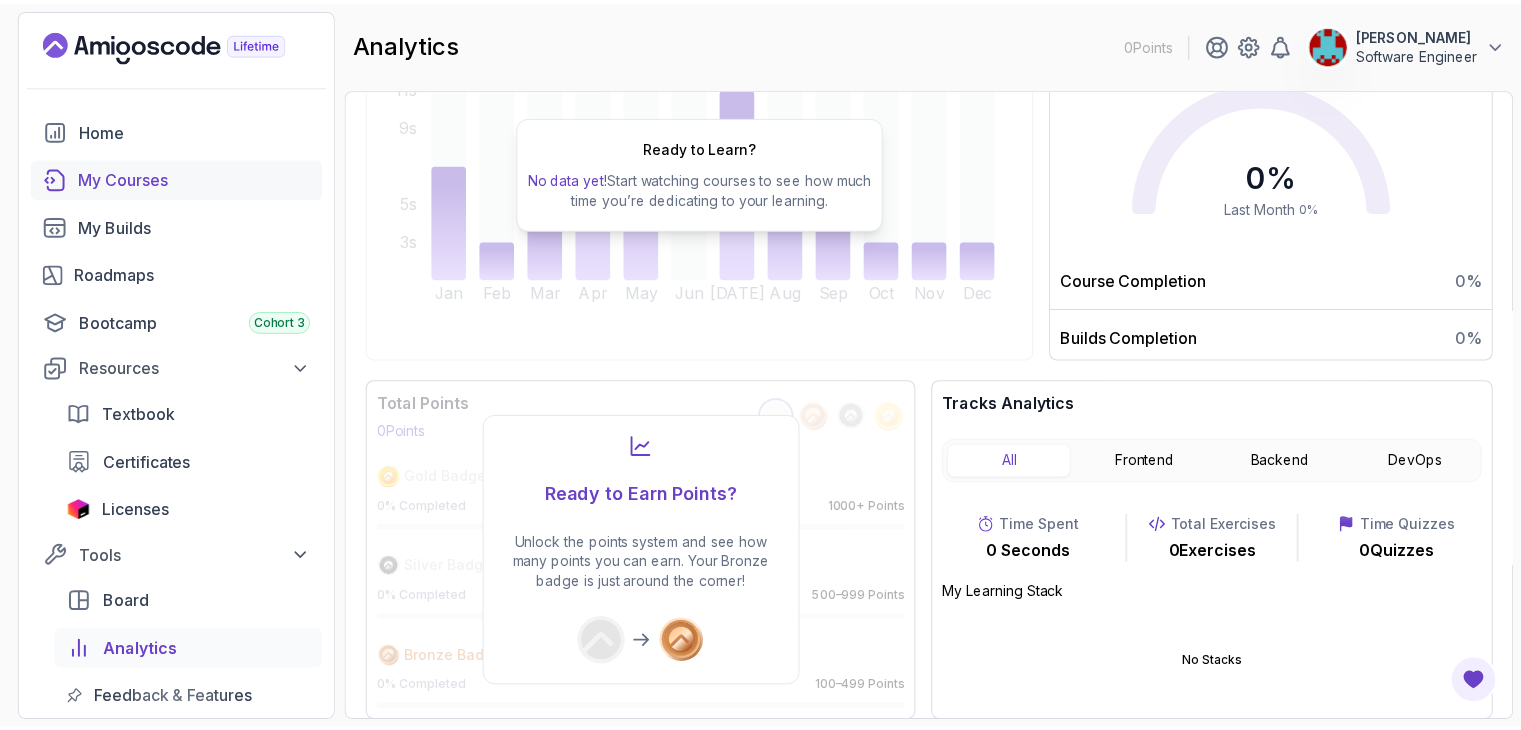 scroll, scrollTop: 0, scrollLeft: 0, axis: both 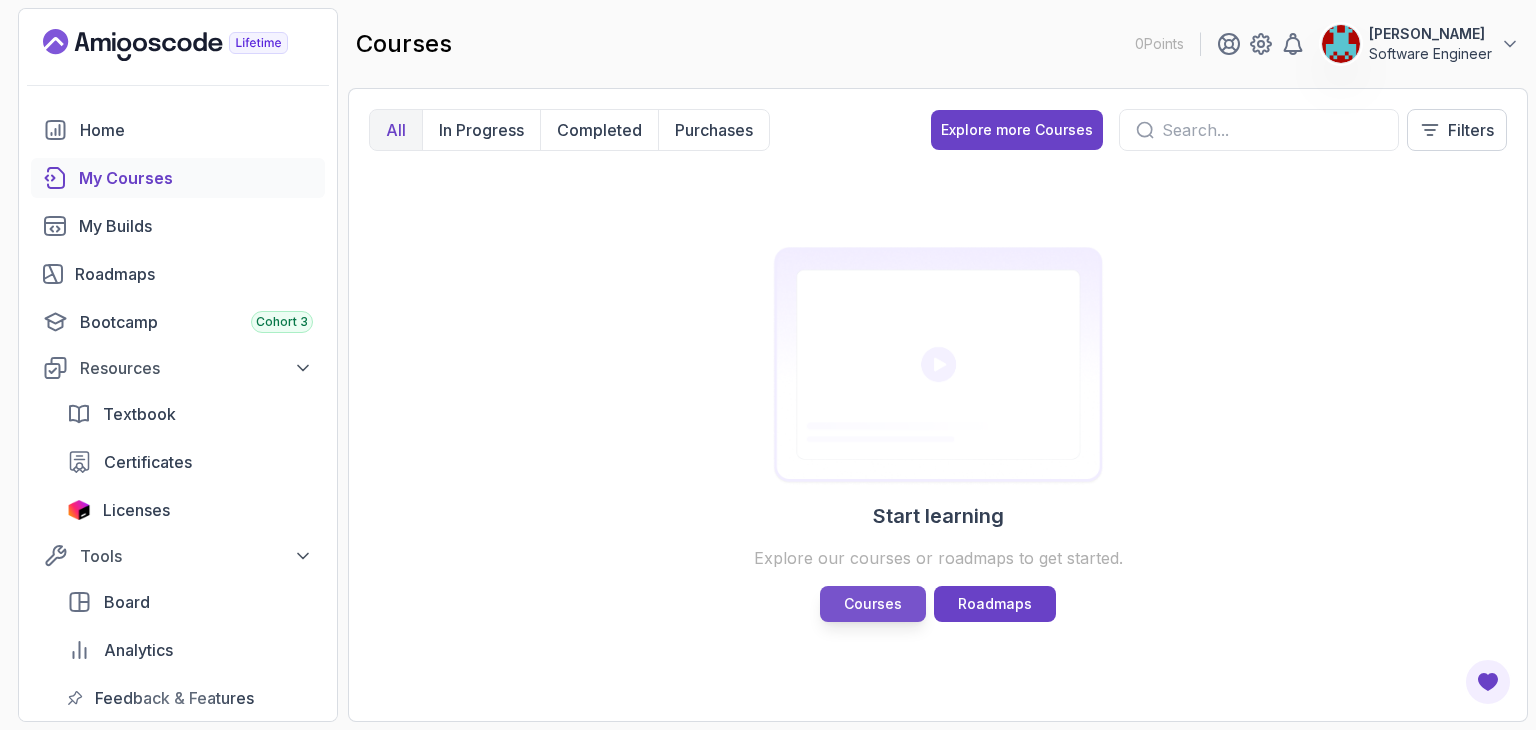click on "Courses" at bounding box center [873, 604] 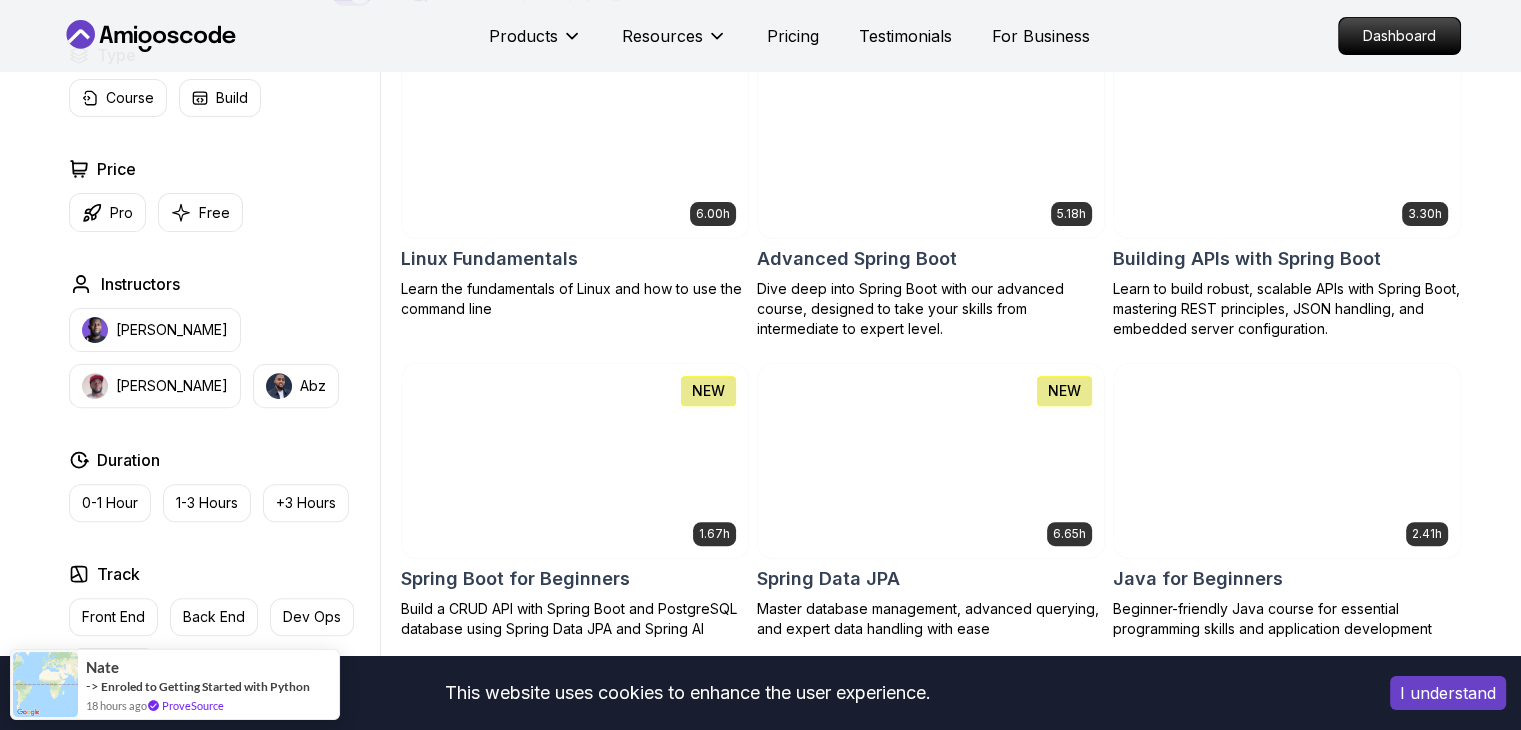 scroll, scrollTop: 600, scrollLeft: 0, axis: vertical 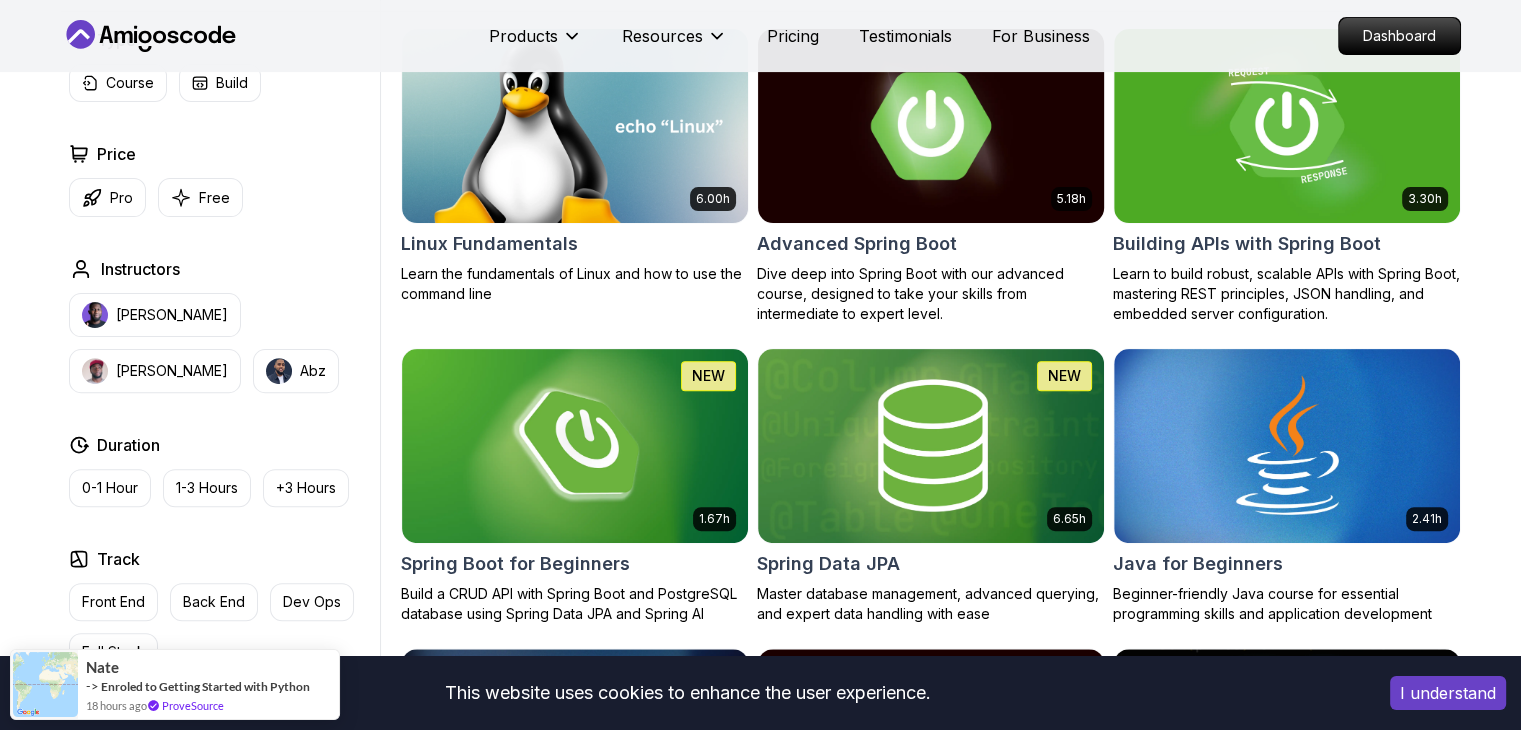 click on "This website uses cookies to enhance the user experience. I understand Products Resources Pricing Testimonials For Business Dashboard Products Resources Pricing Testimonials For Business Dashboard All Courses Learn Java, Spring Boot, DevOps & More with Amigoscode Premium Courses Master in-demand skills like Java, Spring Boot, DevOps, React, and more through hands-on, expert-led courses. Advance your software development career with real-world projects and practical learning. Filters Filters Type Course Build Price Pro Free Instructors Nelson Djalo Richard Abz Duration 0-1 Hour 1-3 Hours +3 Hours Track Front End Back End Dev Ops Full Stack Level Junior Mid-level Senior 6.00h Linux Fundamentals Learn the fundamentals of Linux and how to use the command line 5.18h Advanced Spring Boot Dive deep into Spring Boot with our advanced course, designed to take your skills from intermediate to expert level. 3.30h Building APIs with Spring Boot 1.67h NEW Spring Boot for Beginners 6.65h NEW Spring Data JPA 2.41h 9.18h 54m" at bounding box center (760, 4325) 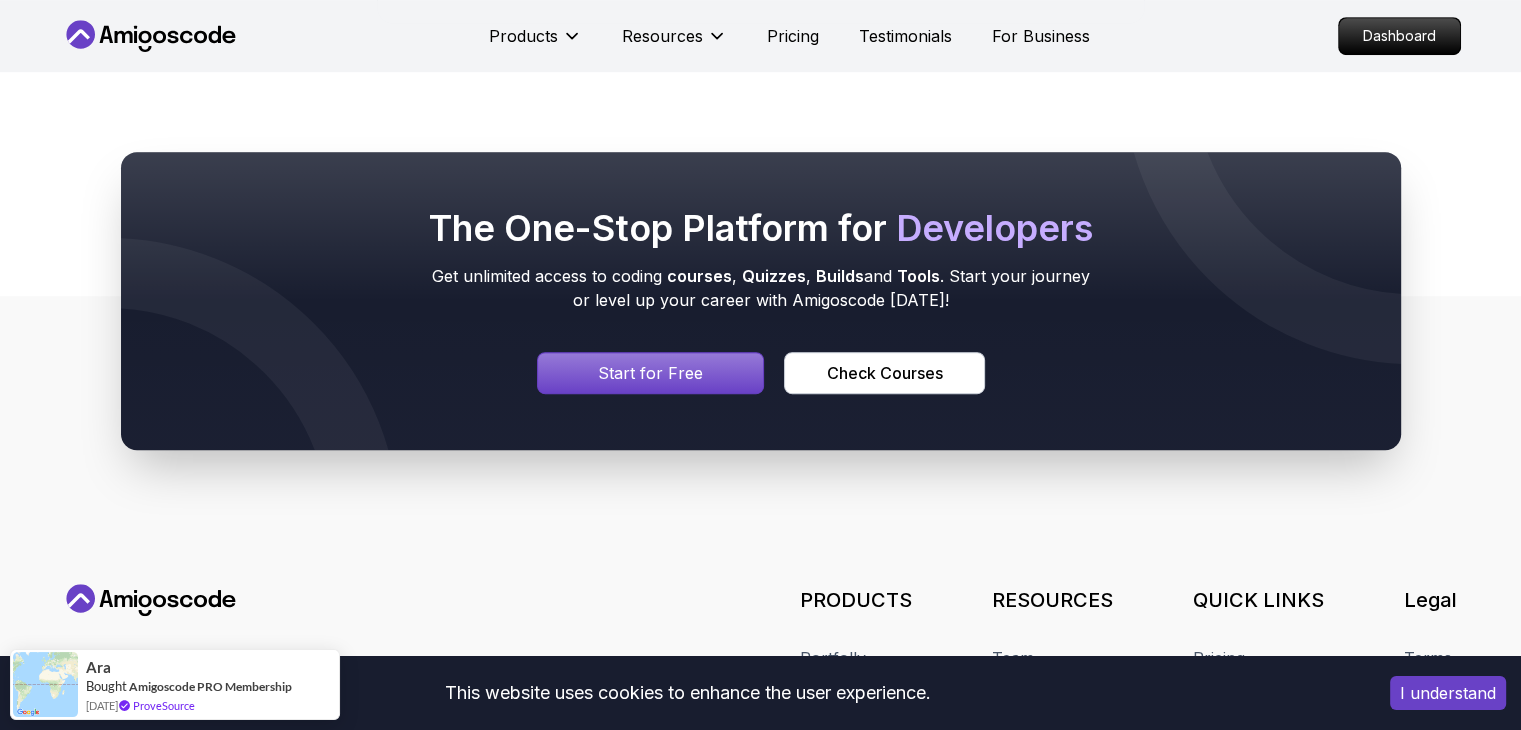 scroll, scrollTop: 9095, scrollLeft: 0, axis: vertical 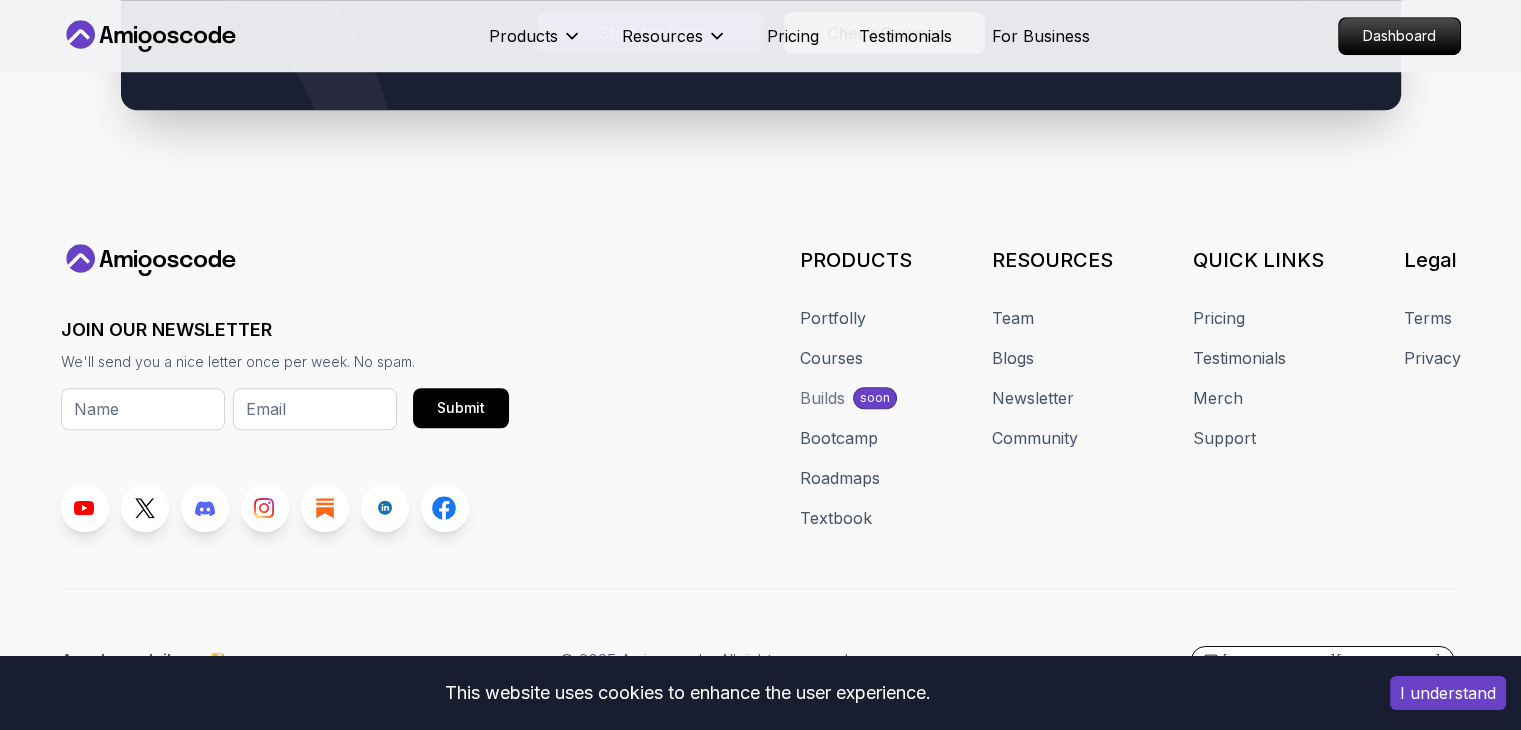 drag, startPoint x: 1297, startPoint y: 635, endPoint x: 1366, endPoint y: 638, distance: 69.065186 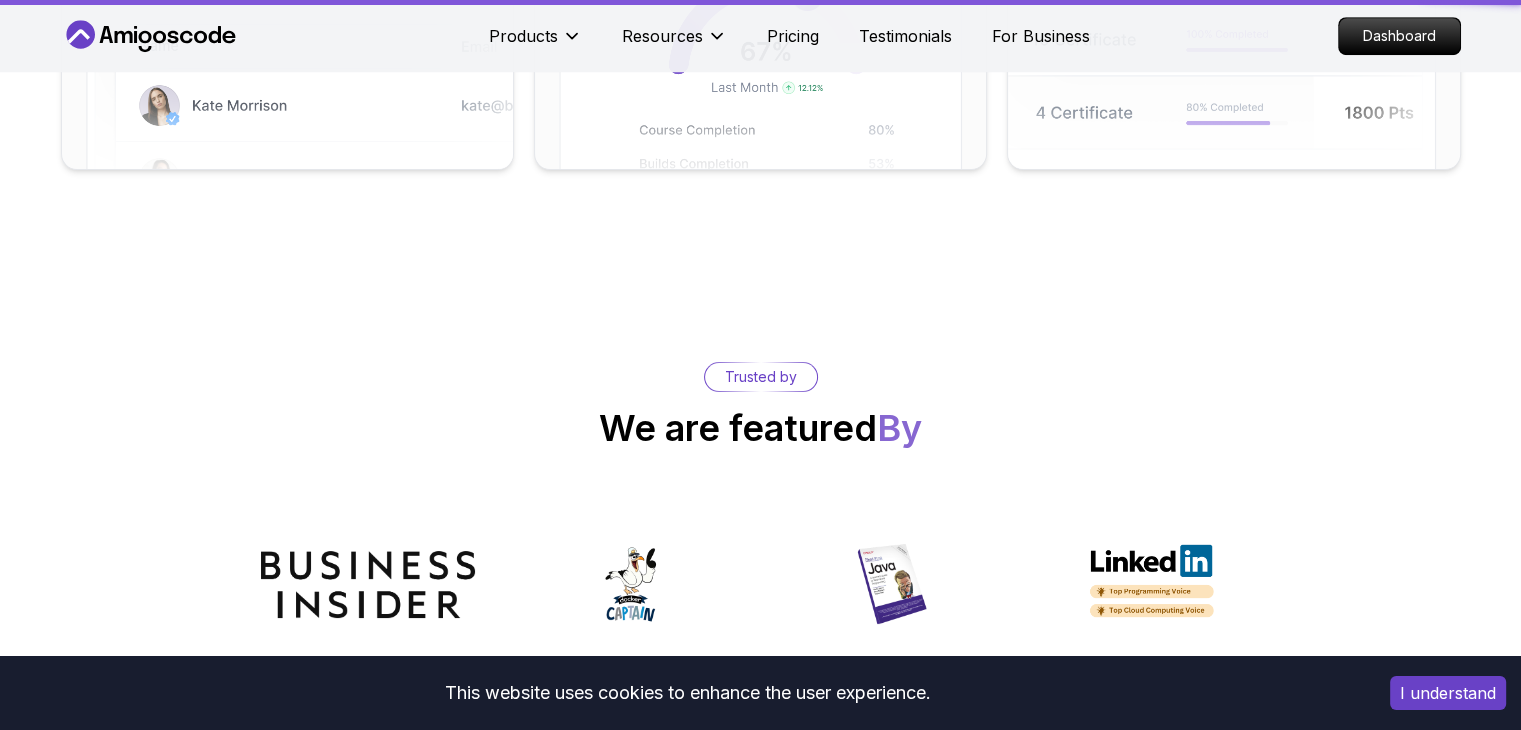 scroll, scrollTop: 0, scrollLeft: 0, axis: both 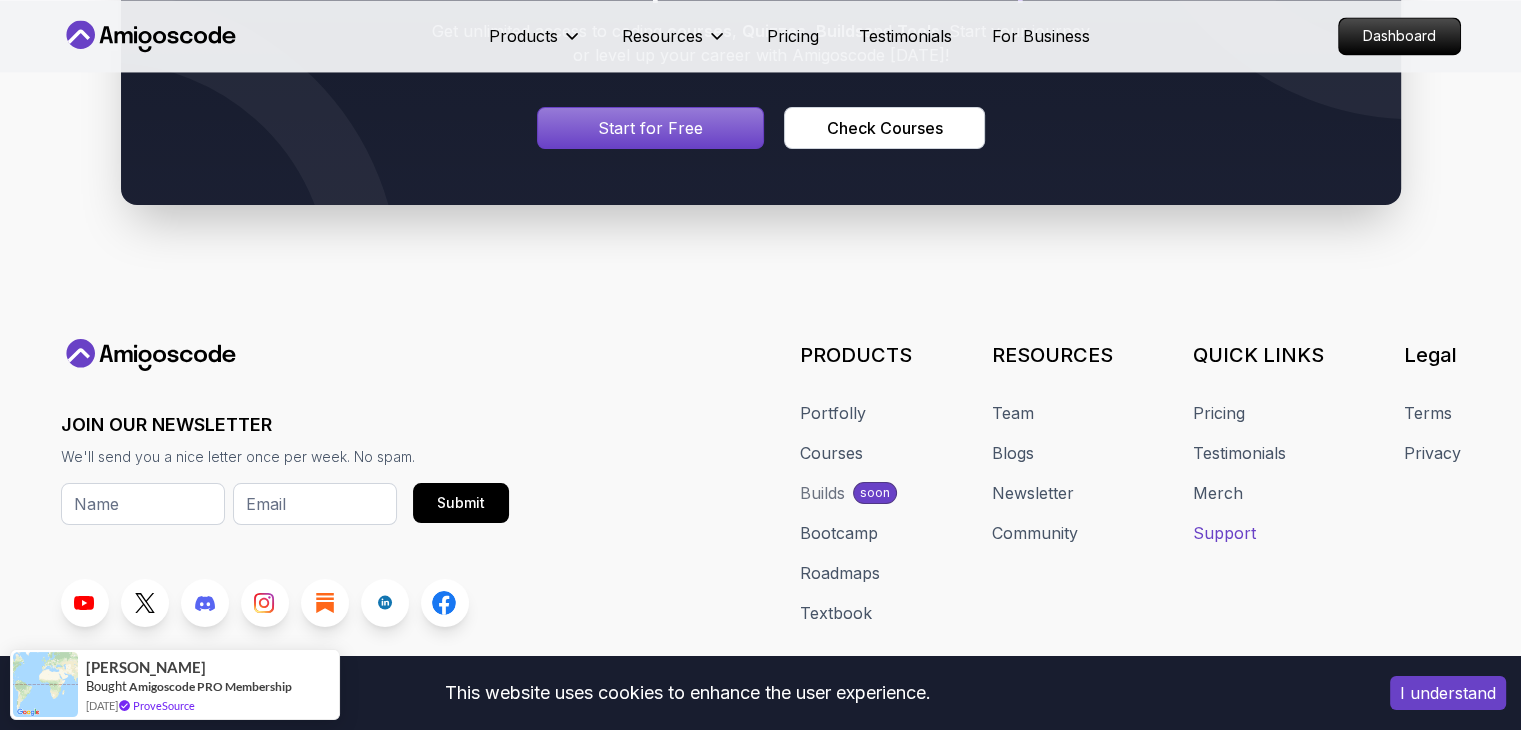 click on "Support" at bounding box center [1224, 533] 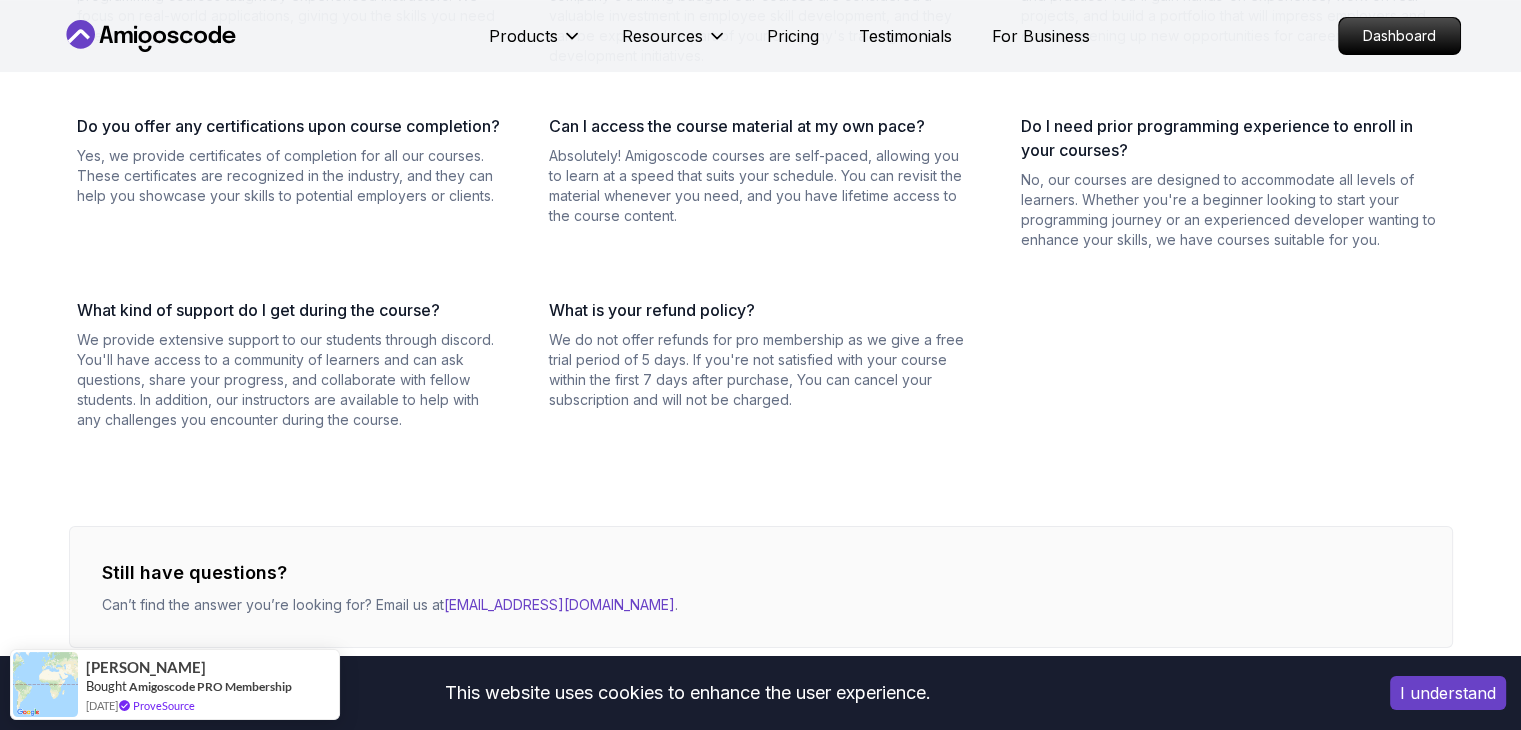 scroll, scrollTop: 700, scrollLeft: 0, axis: vertical 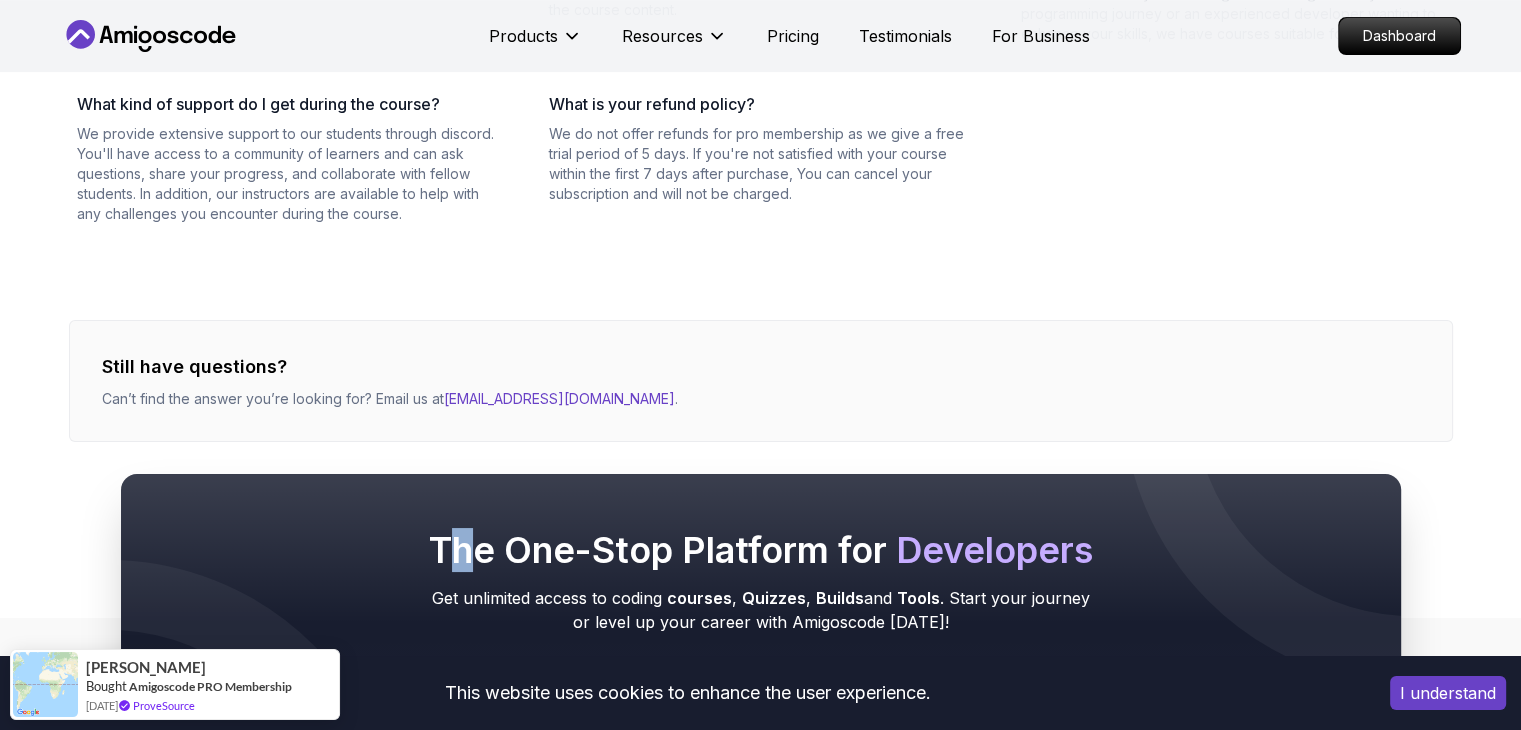 drag, startPoint x: 448, startPoint y: 405, endPoint x: 476, endPoint y: 404, distance: 28.01785 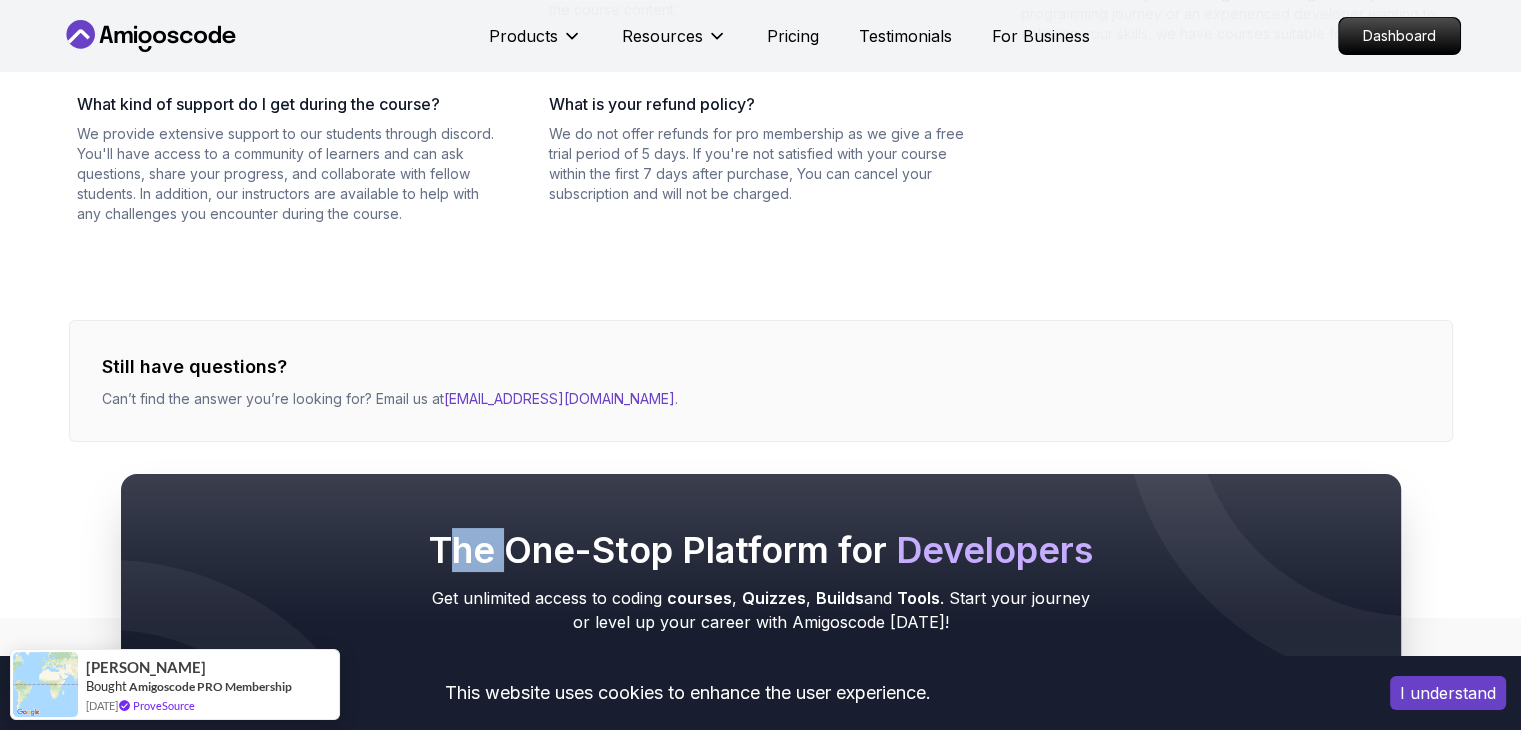 drag, startPoint x: 450, startPoint y: 401, endPoint x: 512, endPoint y: 400, distance: 62.008064 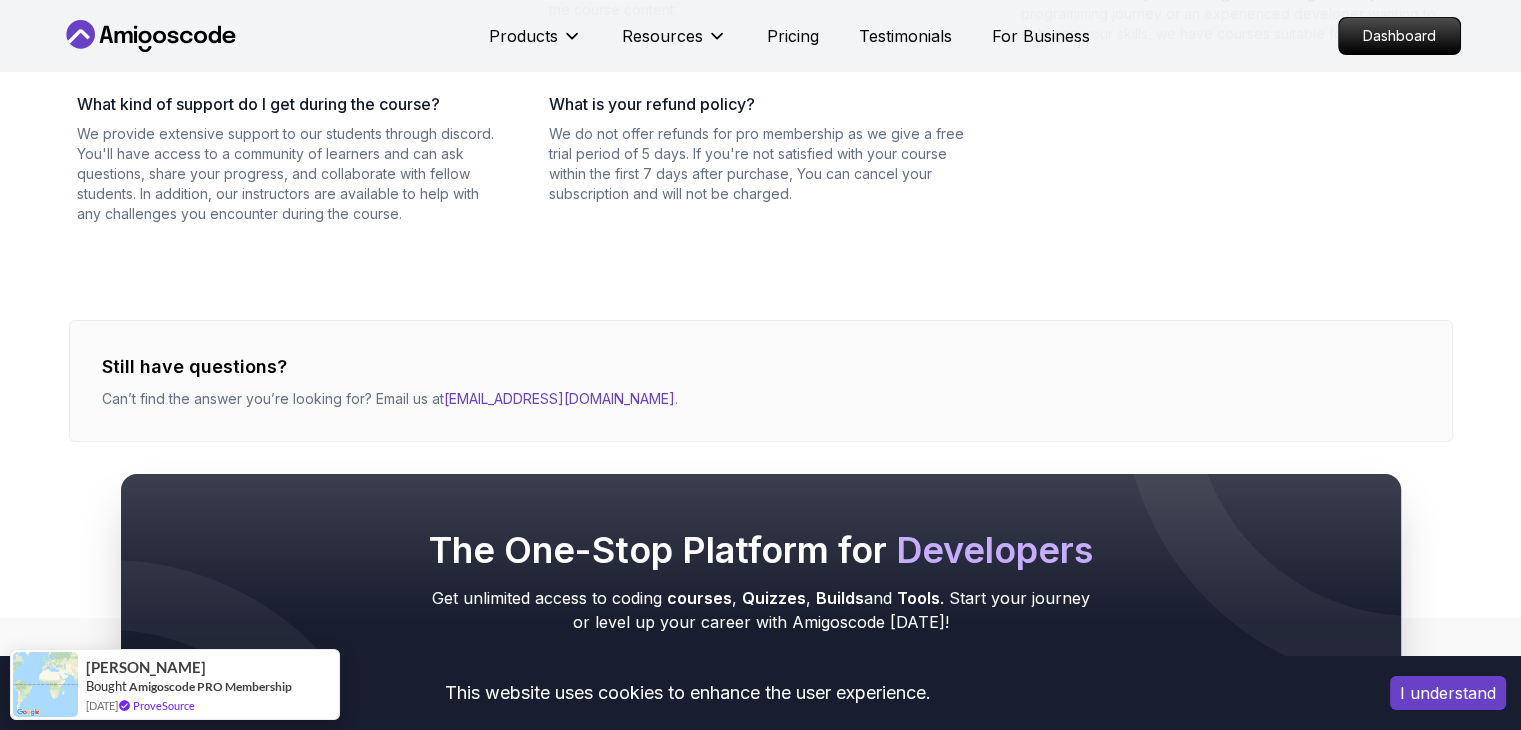 click on "The One-Stop Platform for   Developers Get unlimited access to coding   courses ,   Quizzes ,   Builds  and   Tools . Start your journey or level up your career with Amigoscode today! Start for Free Check Courses" at bounding box center (760, 623) 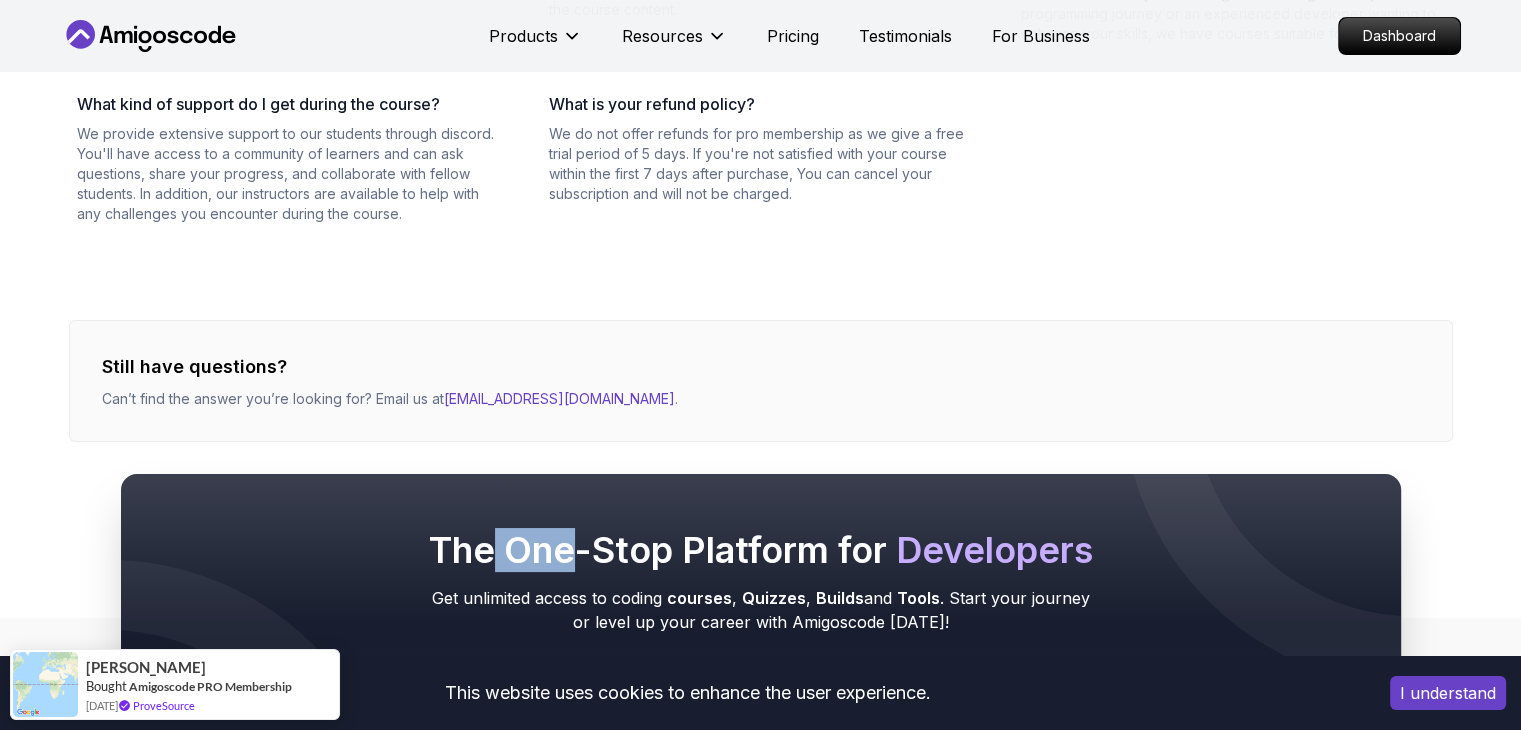 click on "The One-Stop Platform for   Developers Get unlimited access to coding   courses ,   Quizzes ,   Builds  and   Tools . Start your journey or level up your career with Amigoscode today! Start for Free Check Courses" at bounding box center [760, 623] 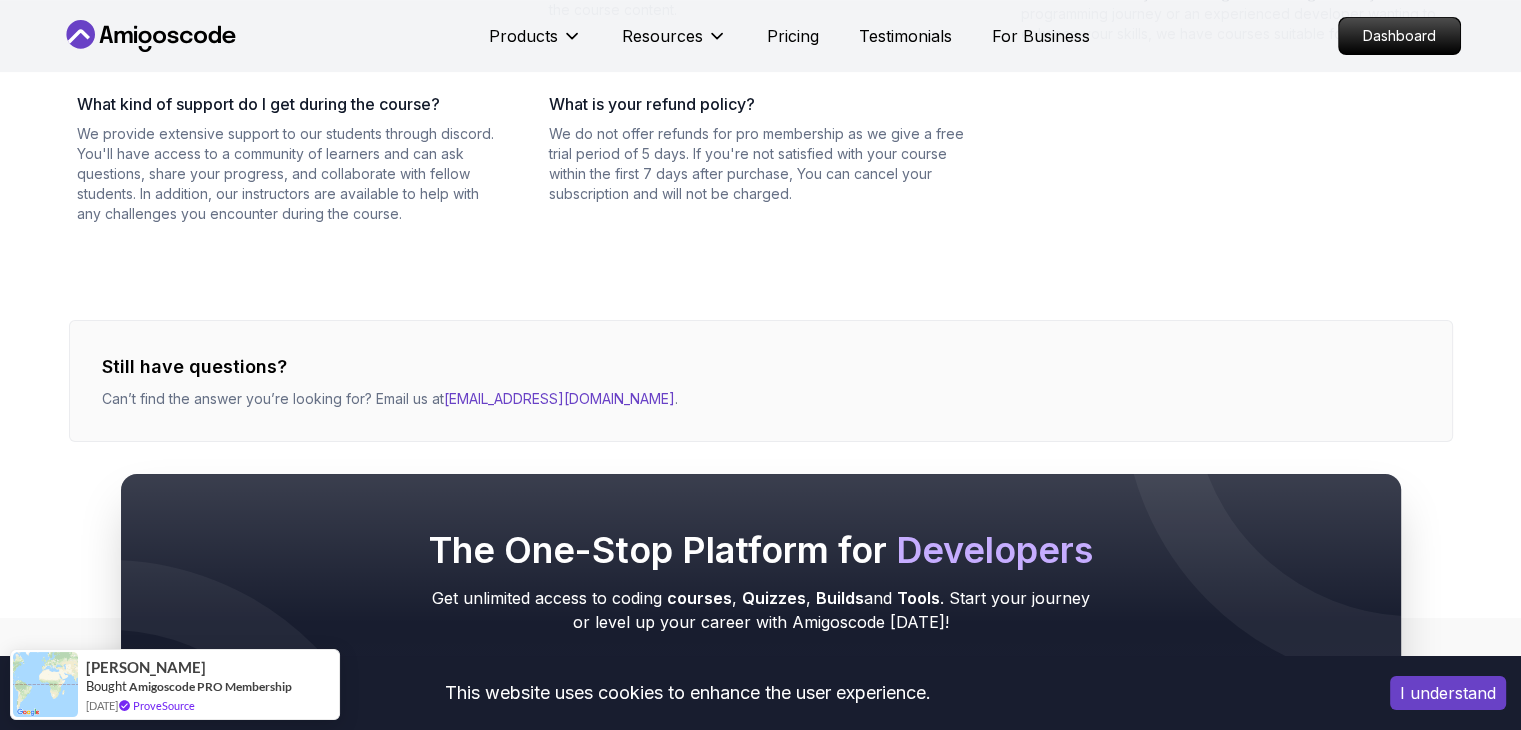 click on "Still have questions?" at bounding box center (390, 367) 